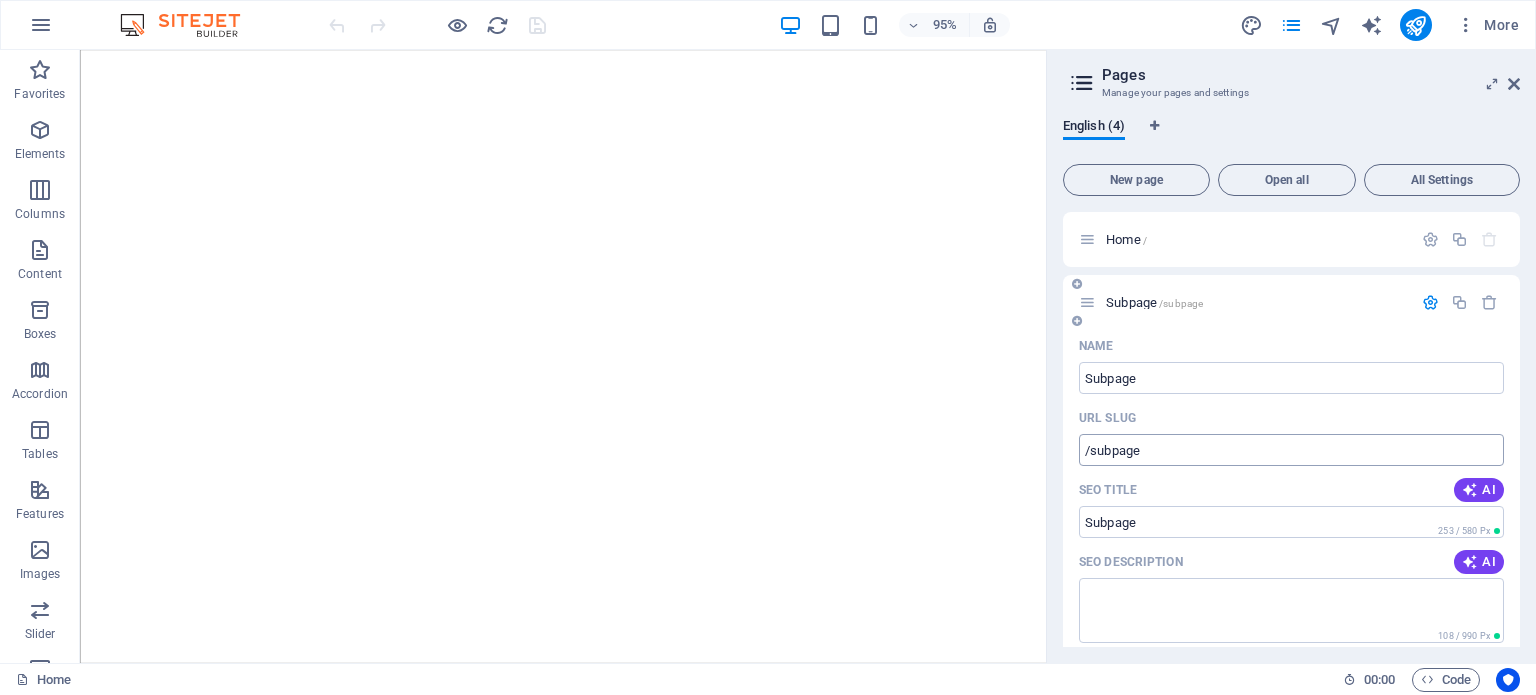 scroll, scrollTop: 0, scrollLeft: 0, axis: both 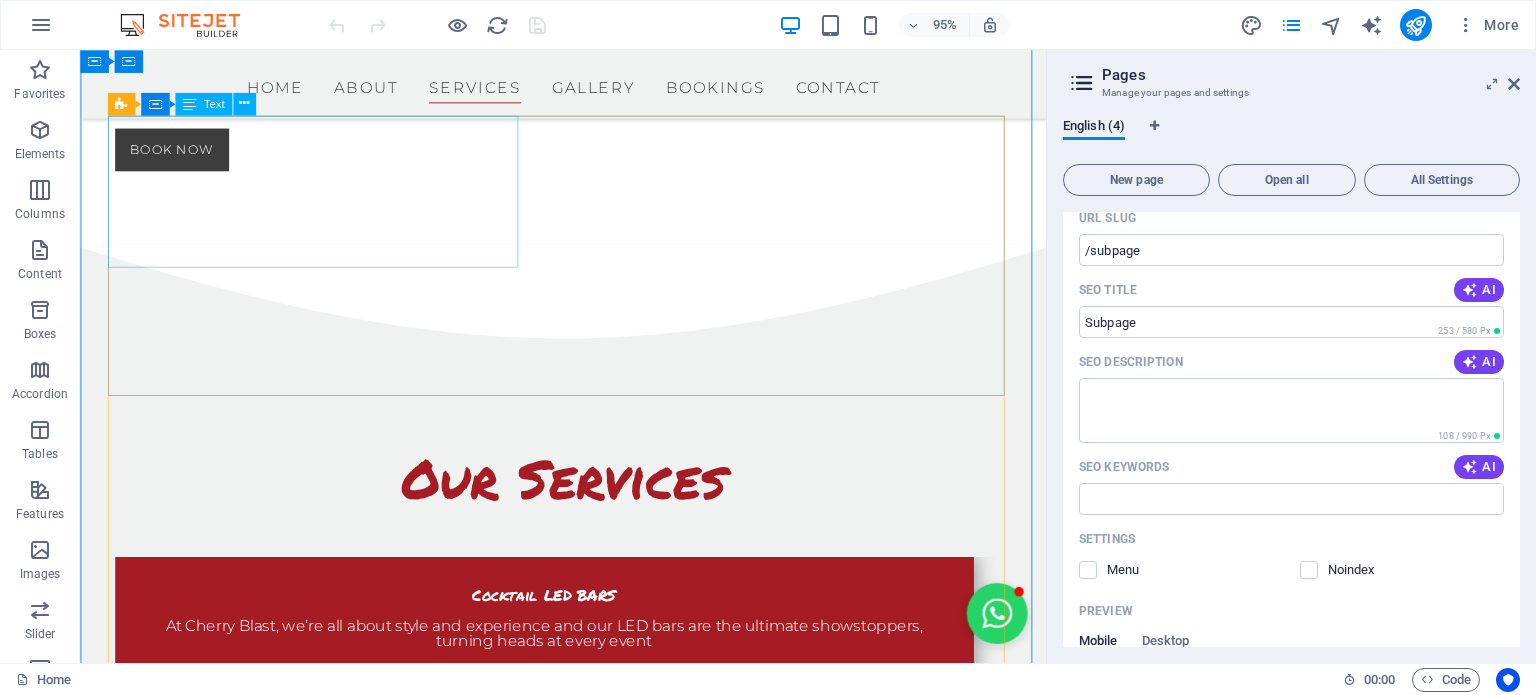 click on "Cocktail LED BARS At Cherry Blast, we’re all about style and experience and our LED bars are the ultimate showstoppers, turning heads at every event" at bounding box center (569, 664) 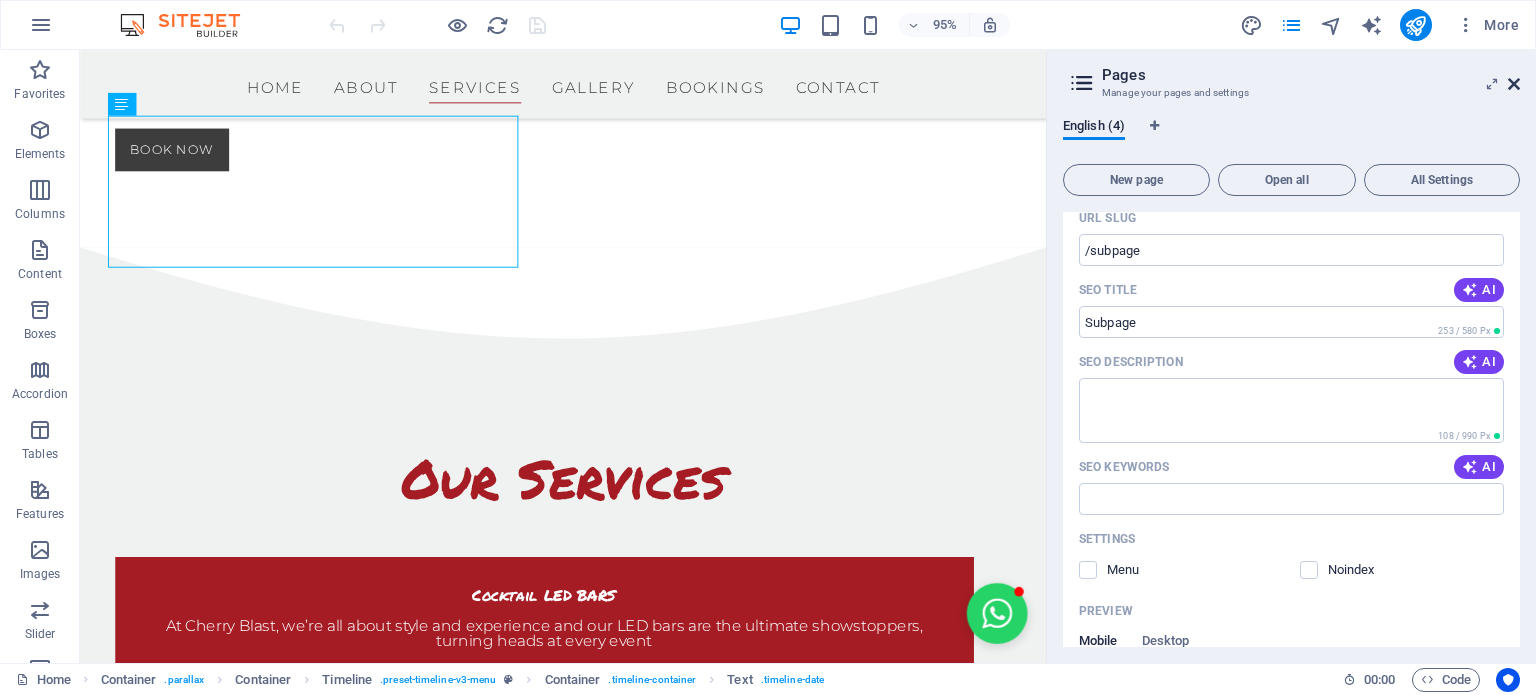 click at bounding box center [1514, 84] 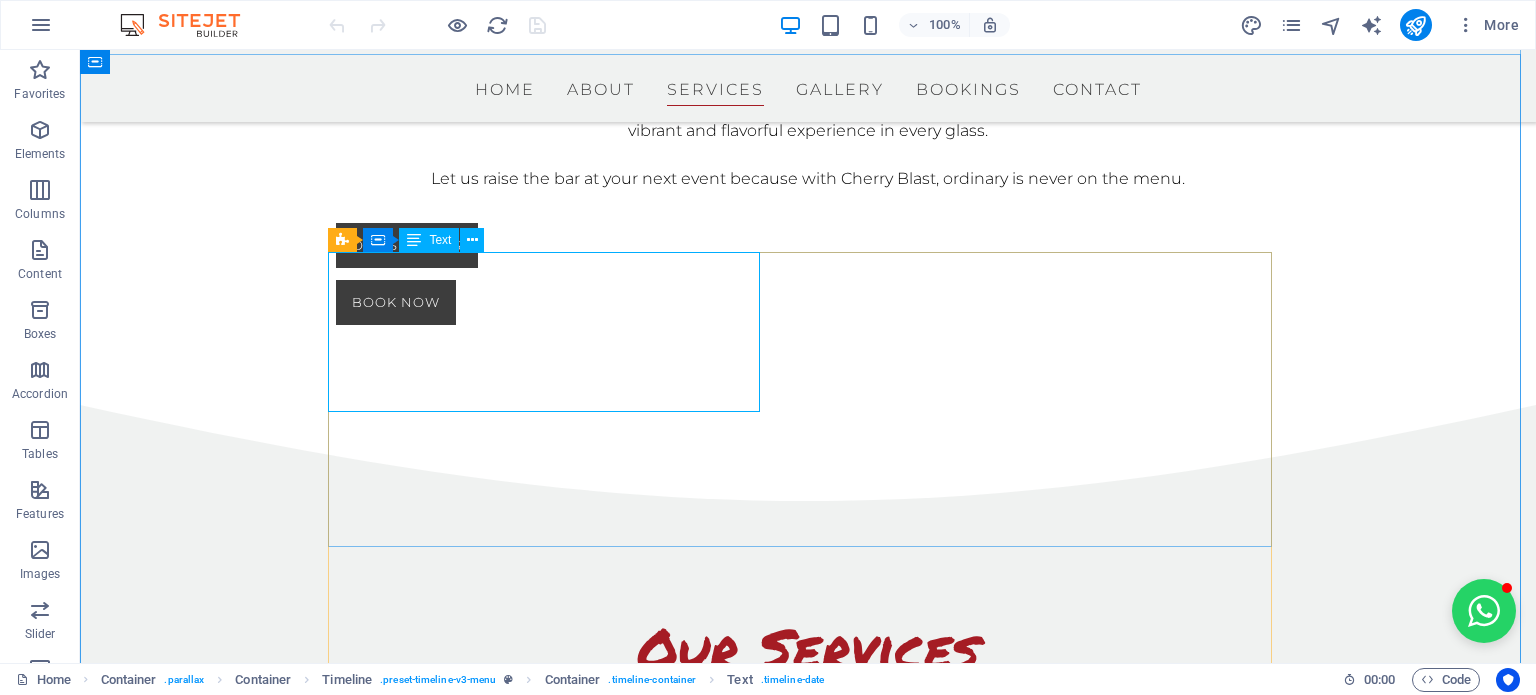 scroll, scrollTop: 1826, scrollLeft: 0, axis: vertical 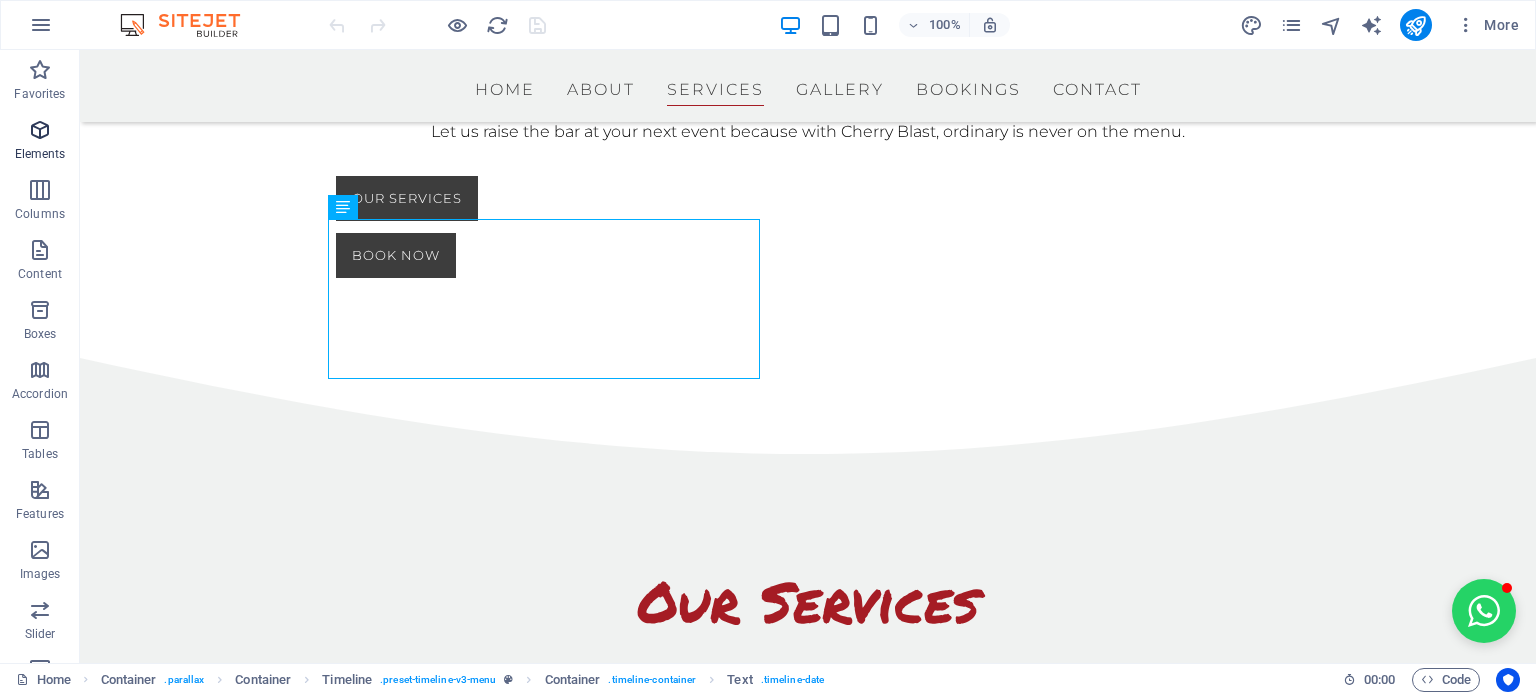 click on "Elements" at bounding box center [40, 154] 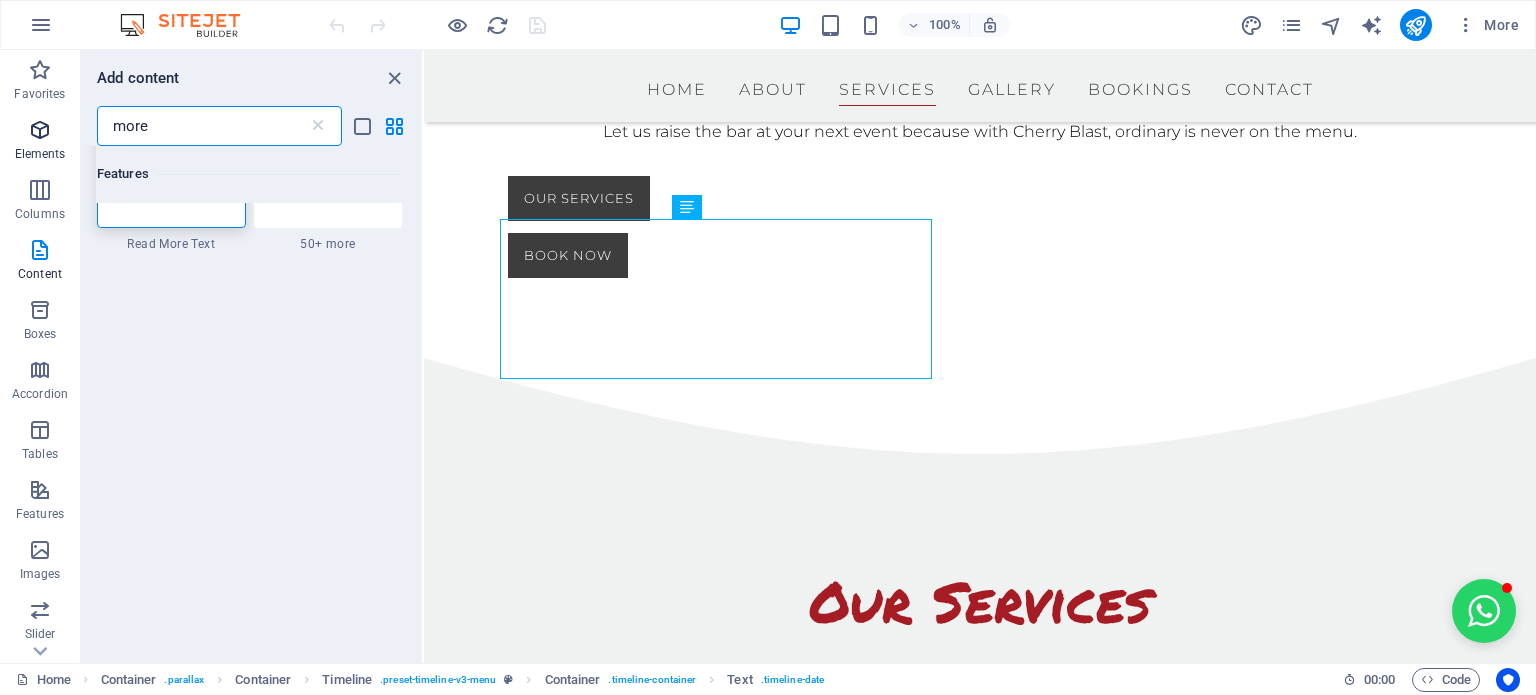 scroll, scrollTop: 0, scrollLeft: 0, axis: both 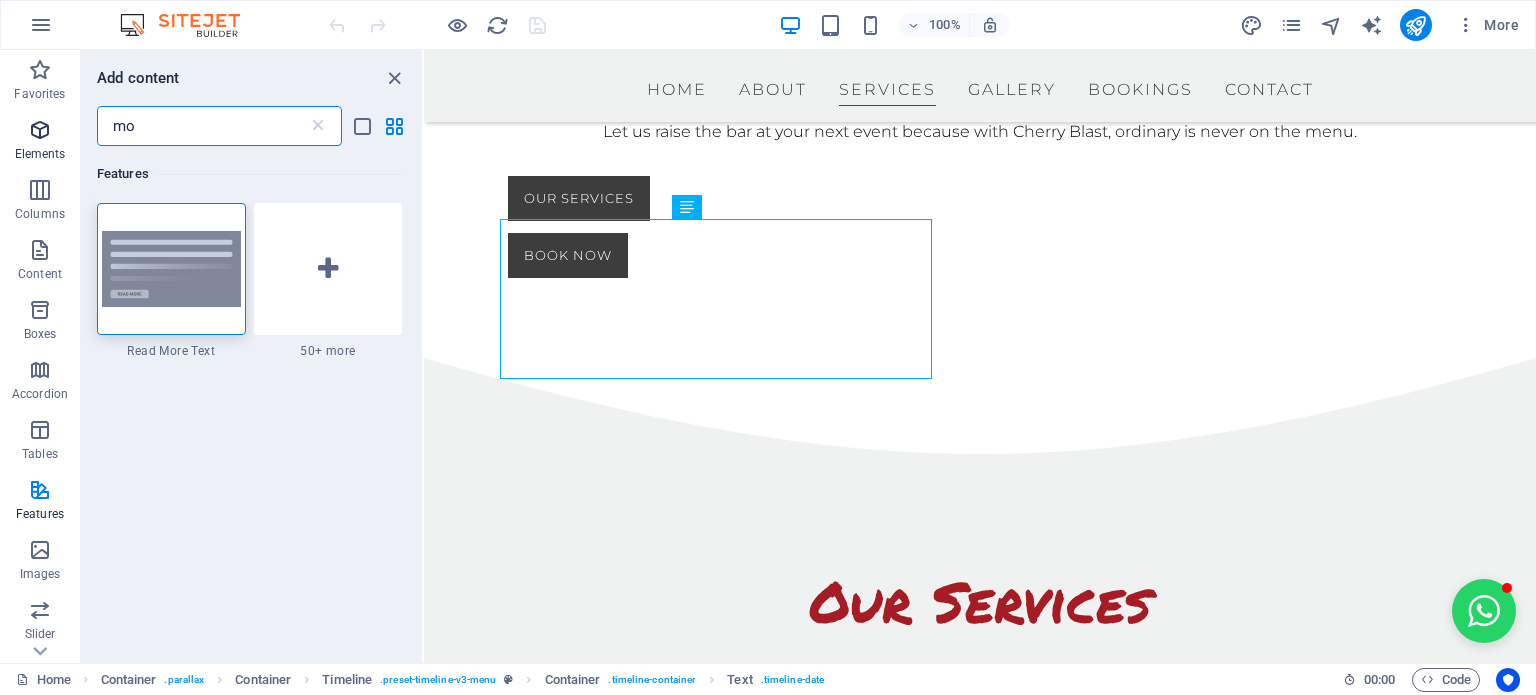 type on "m" 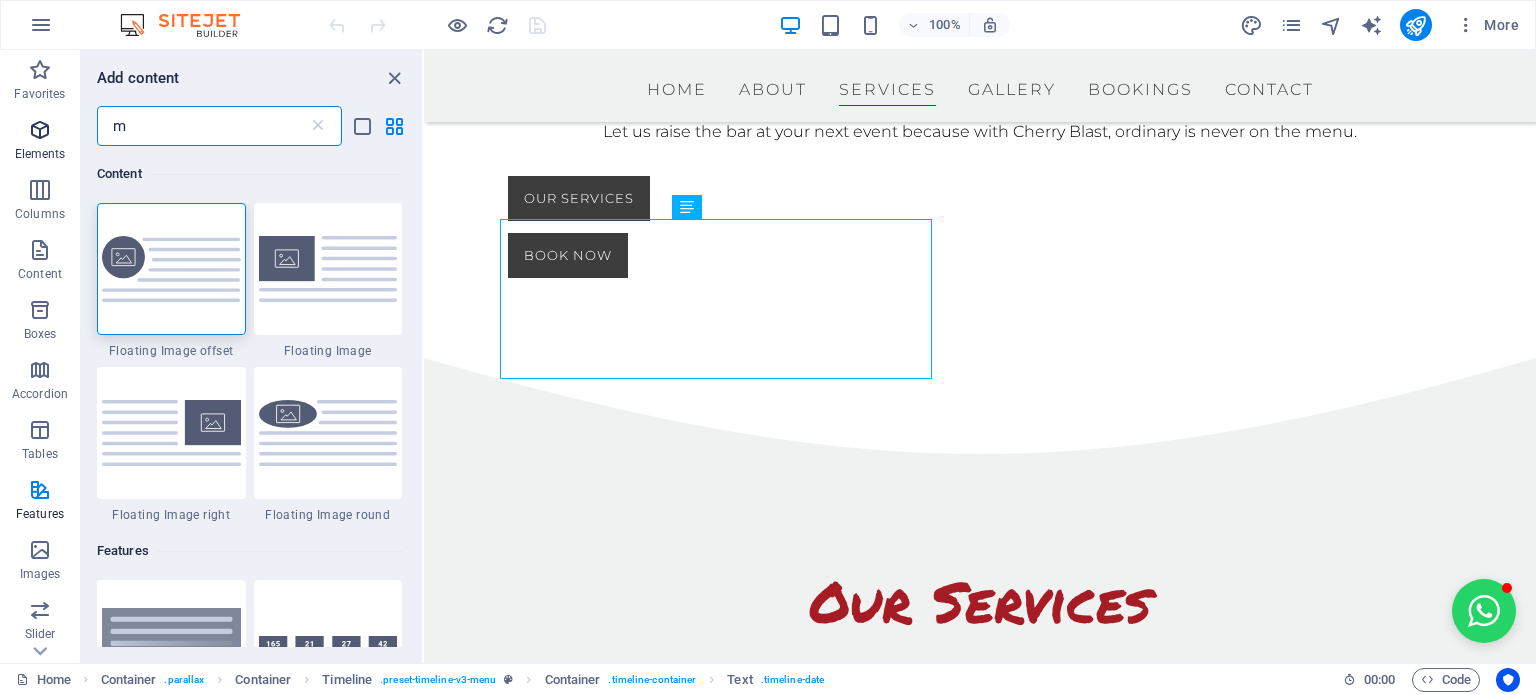 type 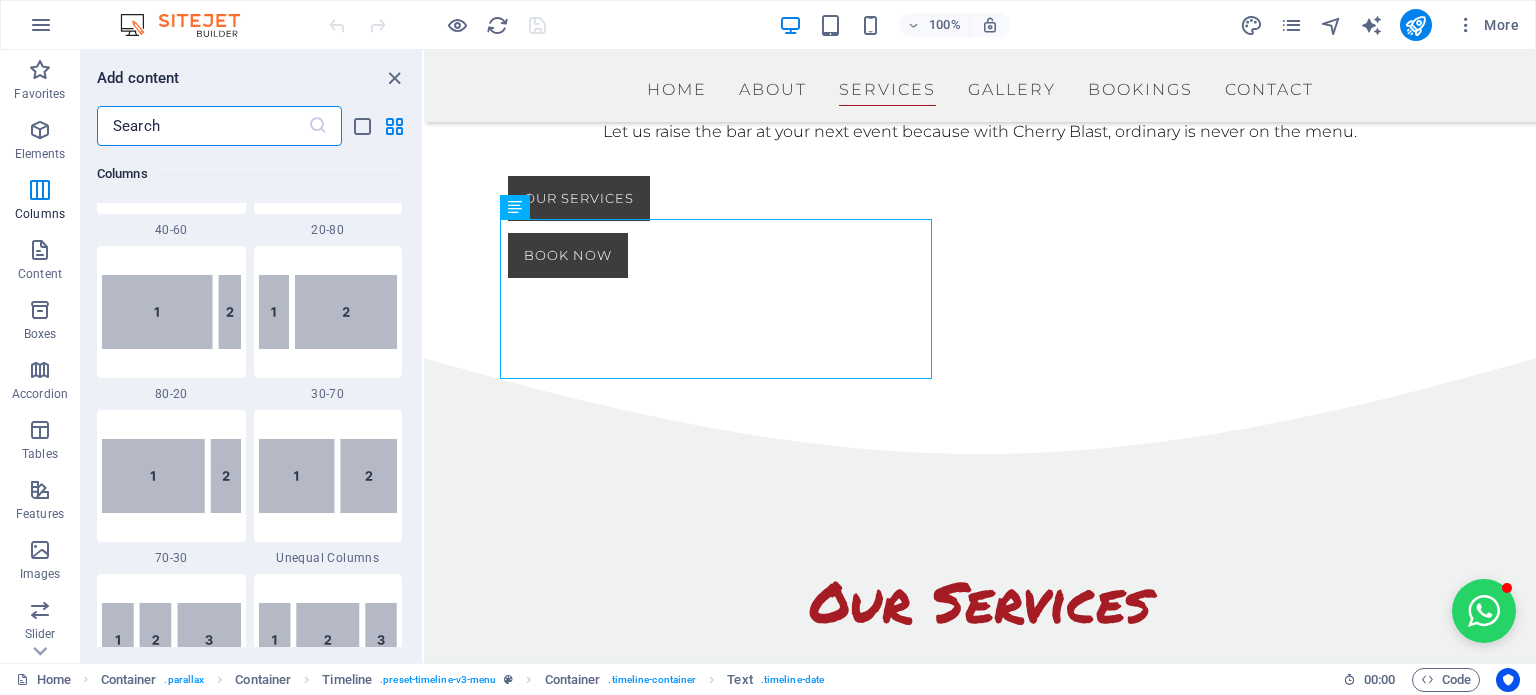 scroll, scrollTop: 1600, scrollLeft: 0, axis: vertical 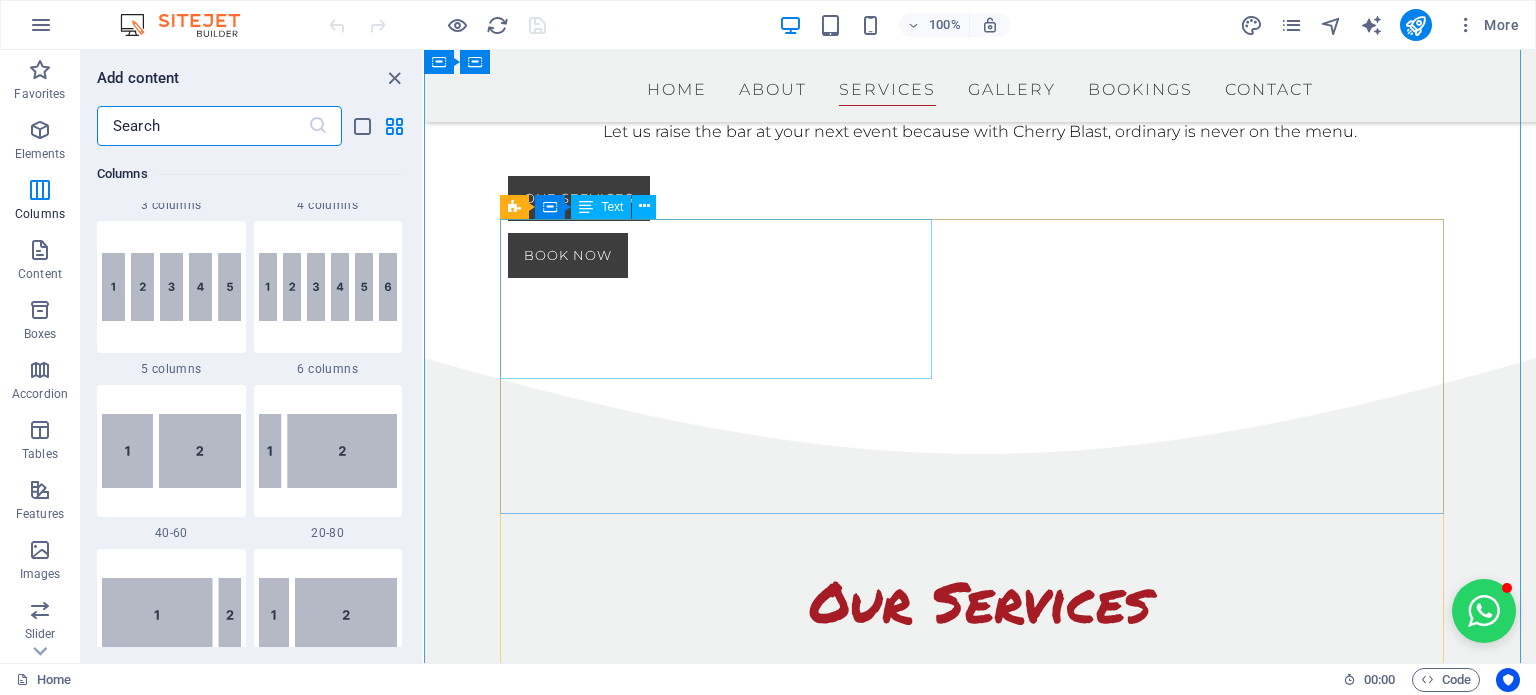 click on "Cocktail LED BARS At Cherry Blast, we’re all about style and experience and our LED bars are the ultimate showstoppers, turning heads at every event" at bounding box center (960, 764) 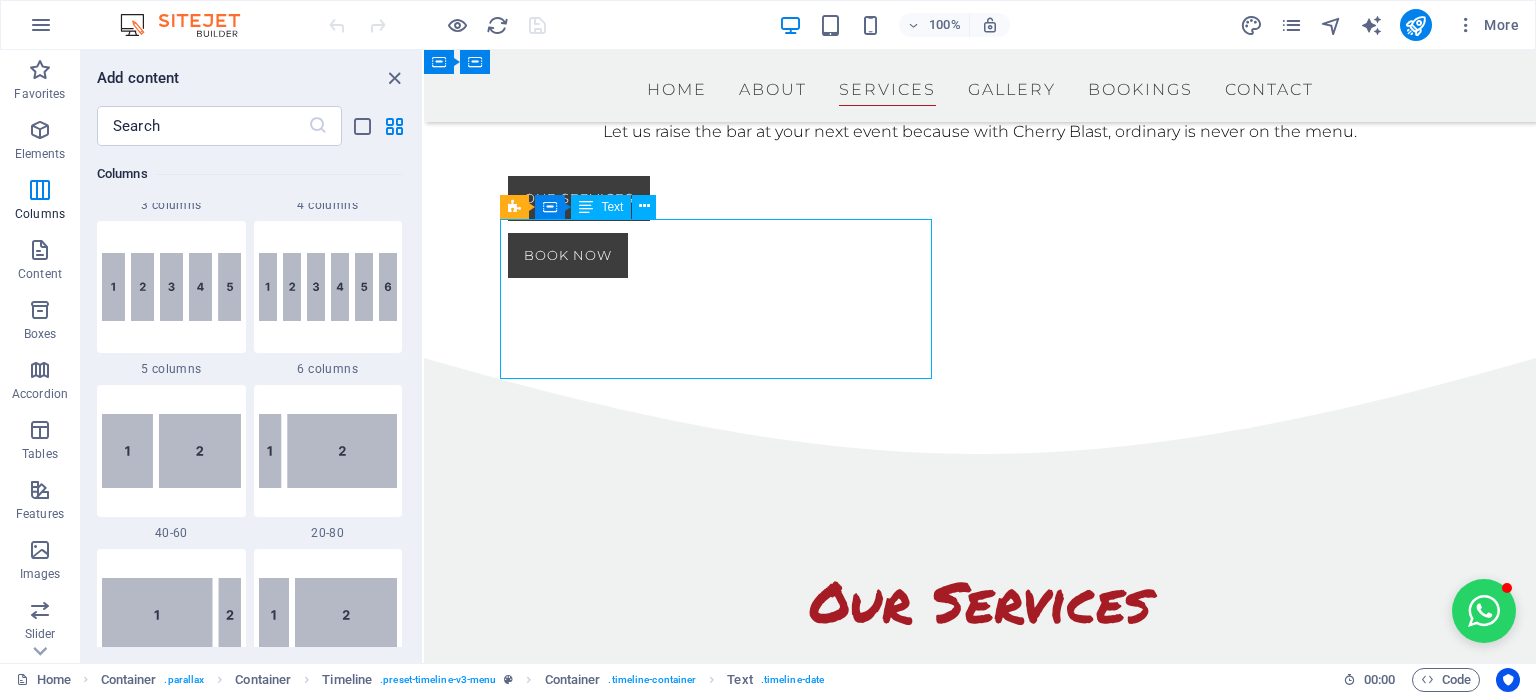 click on "Cocktail LED BARS At Cherry Blast, we’re all about style and experience and our LED bars are the ultimate showstoppers, turning heads at every event" at bounding box center (960, 764) 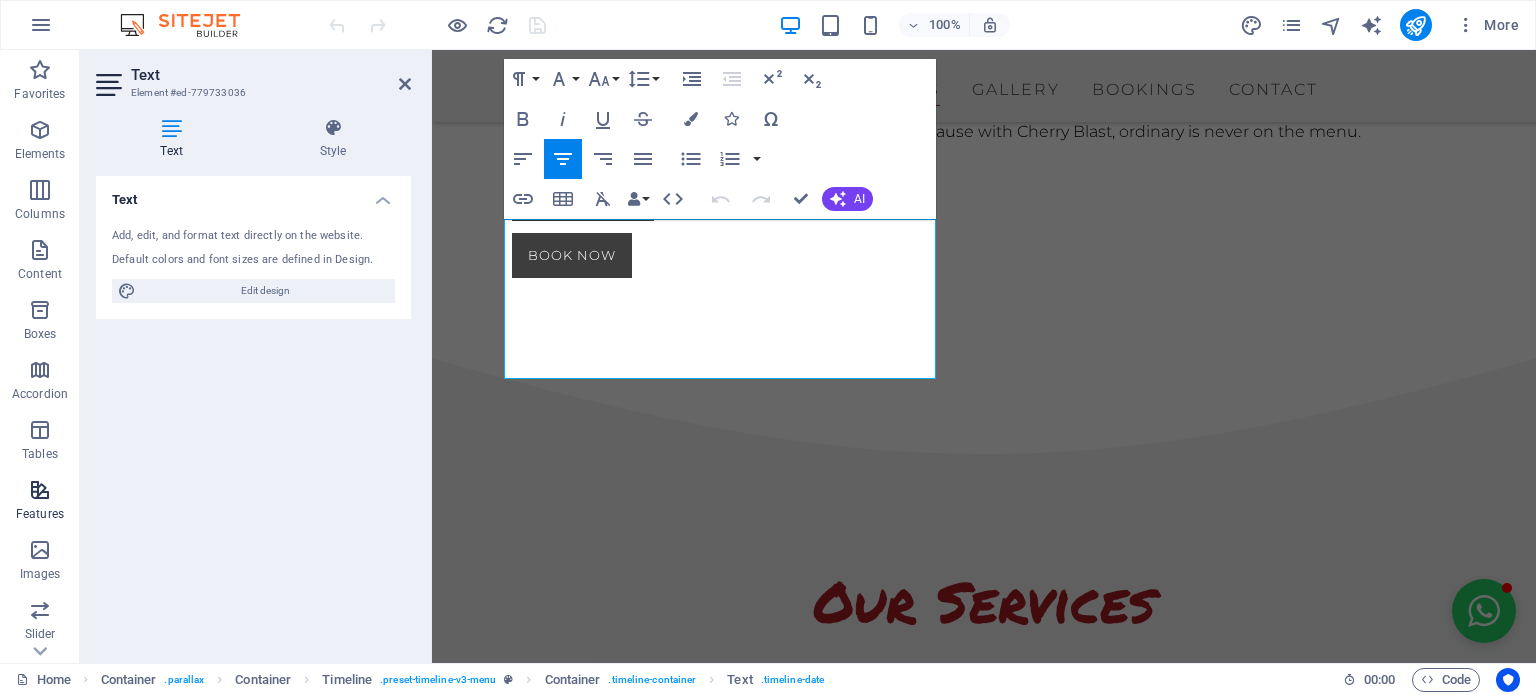 click at bounding box center (40, 490) 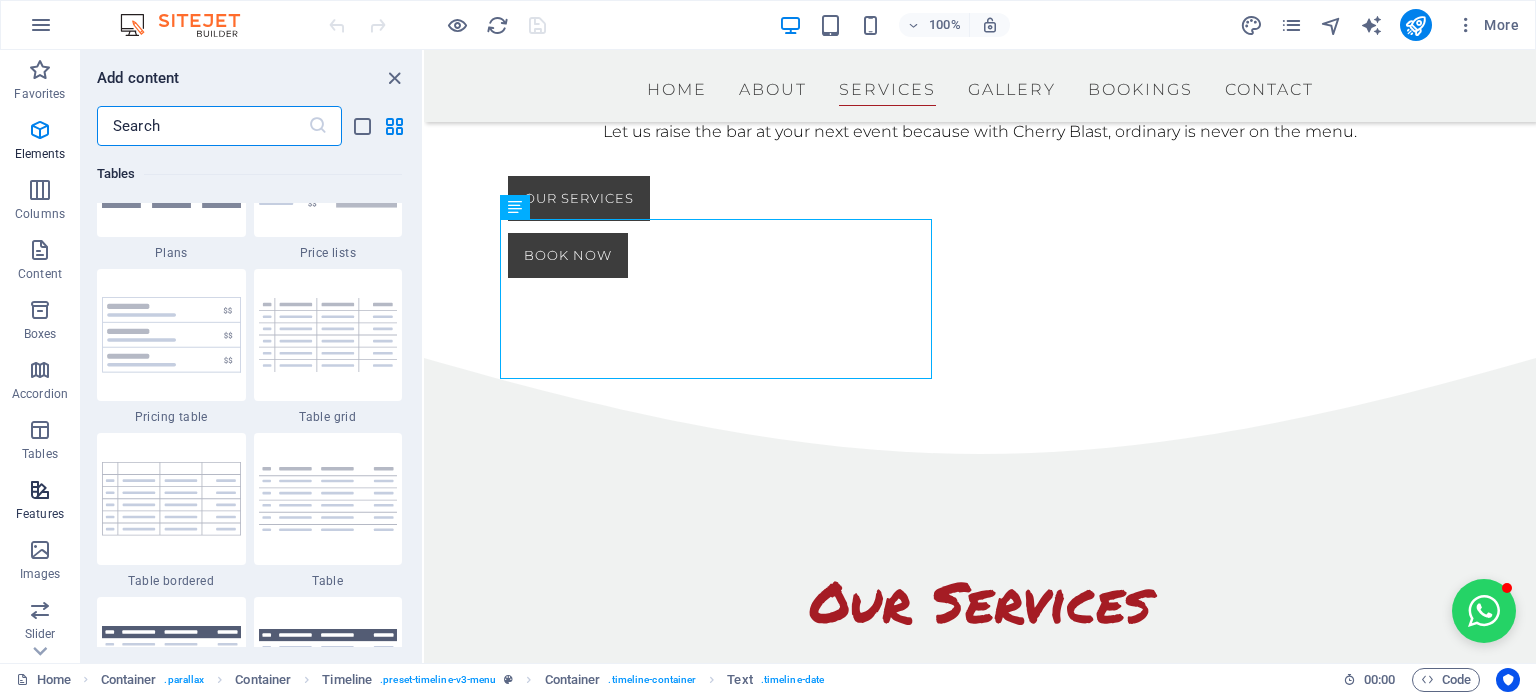 scroll, scrollTop: 7795, scrollLeft: 0, axis: vertical 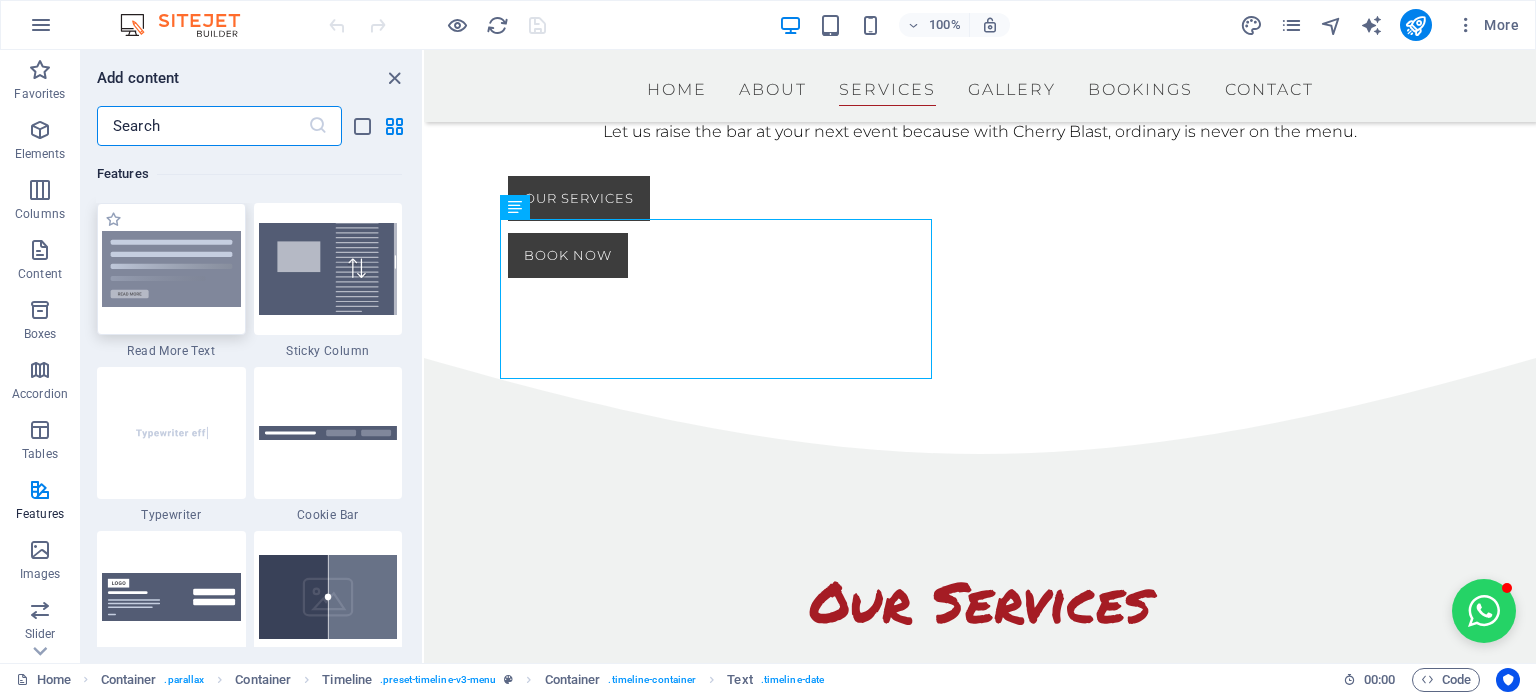 click at bounding box center [171, 269] 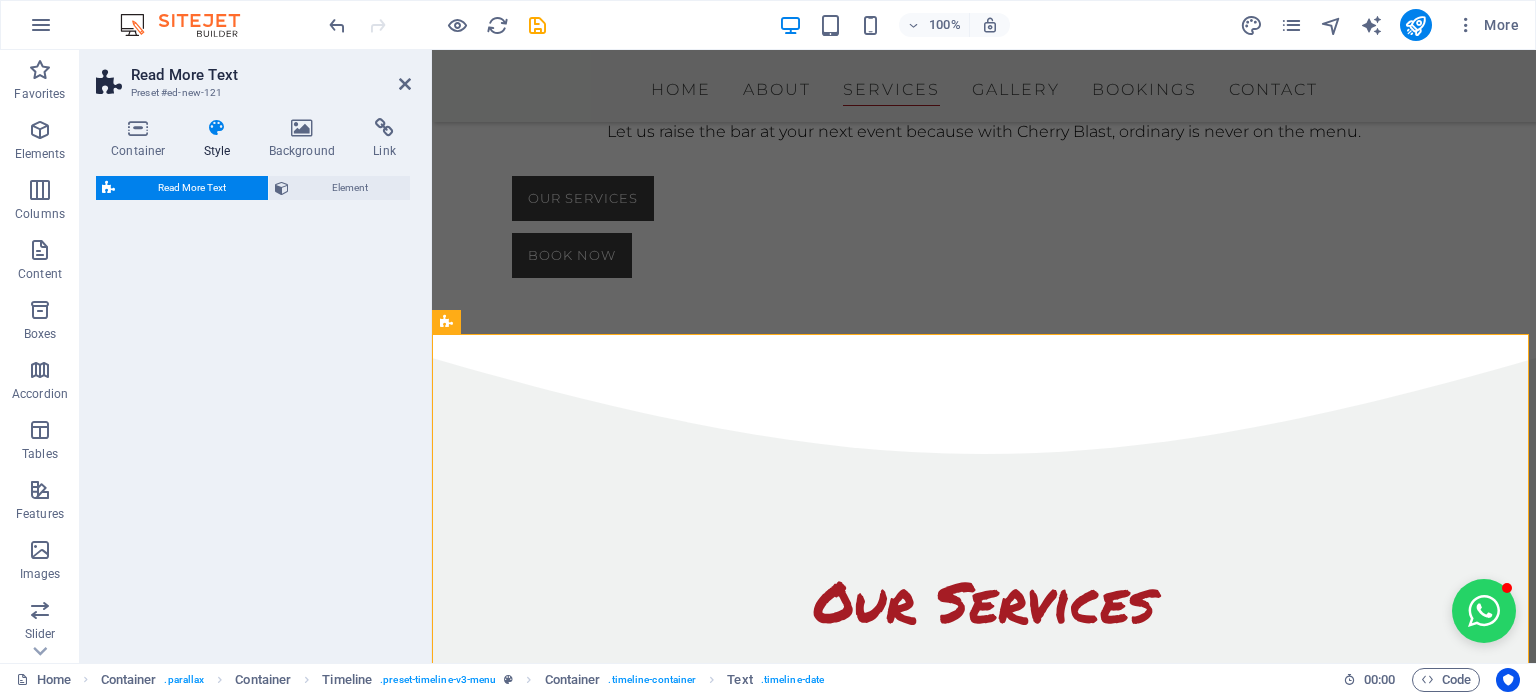 select on "px" 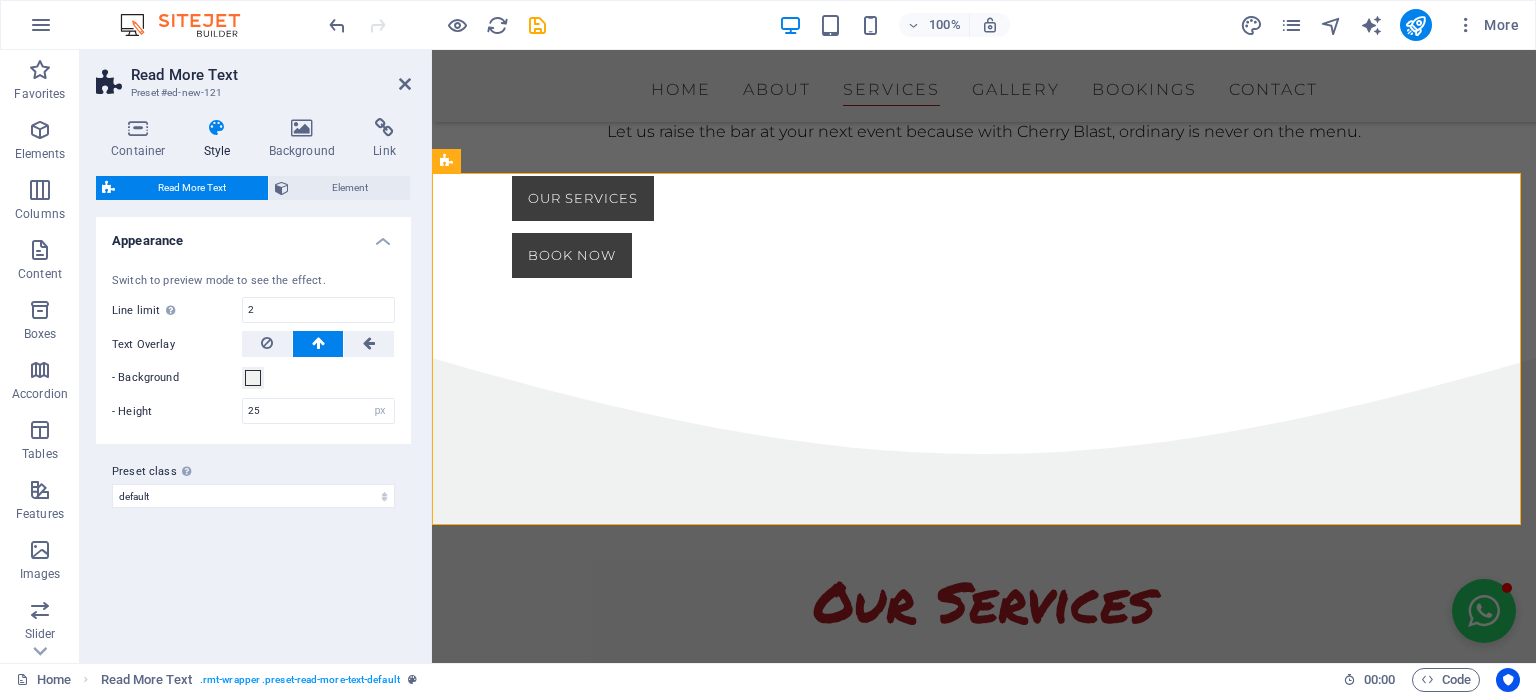 scroll, scrollTop: 3810, scrollLeft: 0, axis: vertical 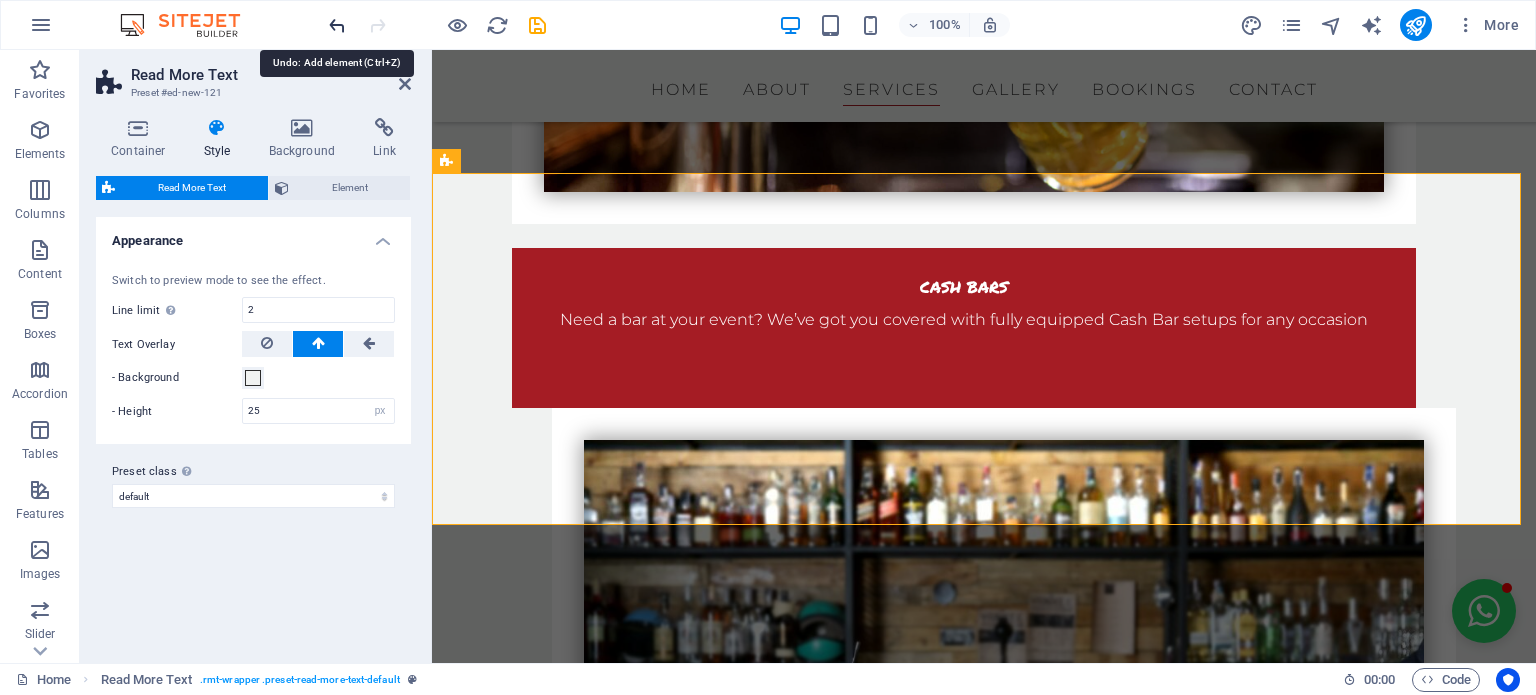 click at bounding box center [337, 25] 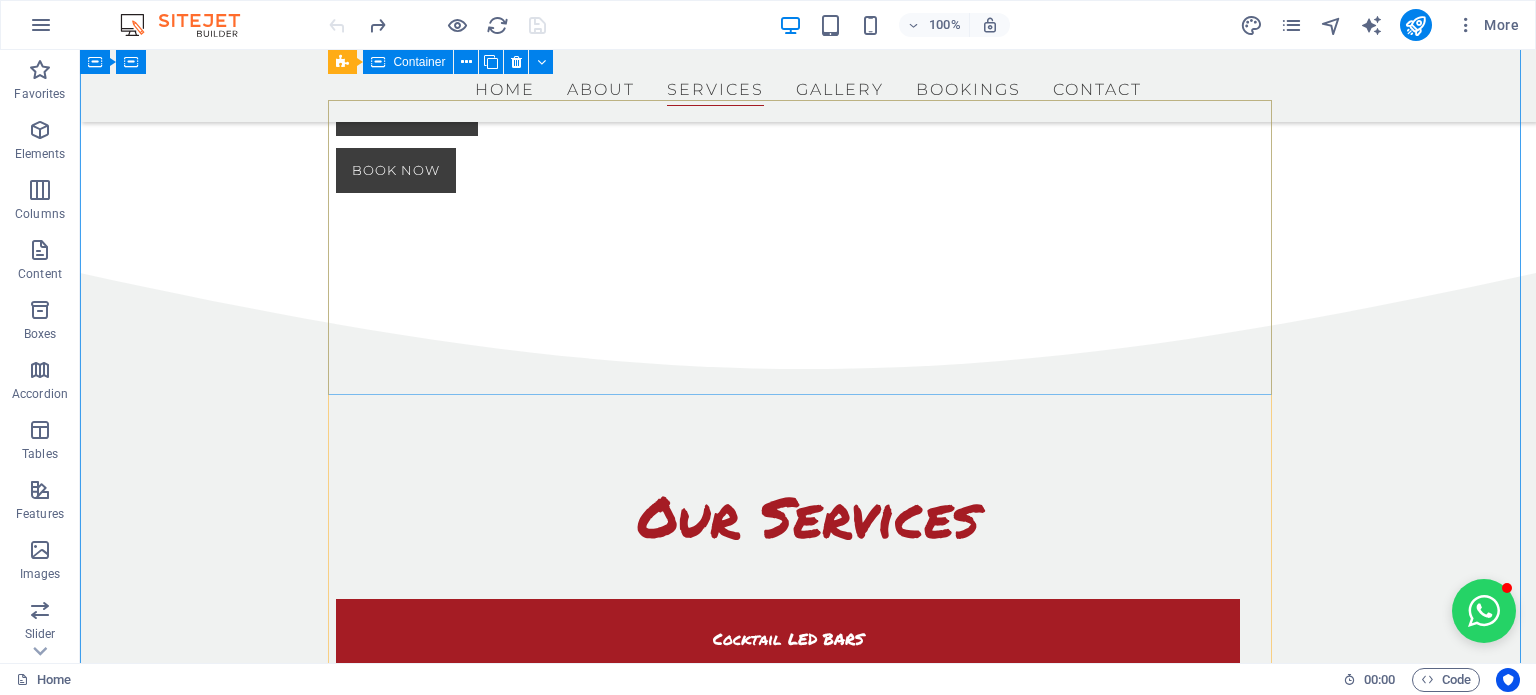 scroll, scrollTop: 1610, scrollLeft: 0, axis: vertical 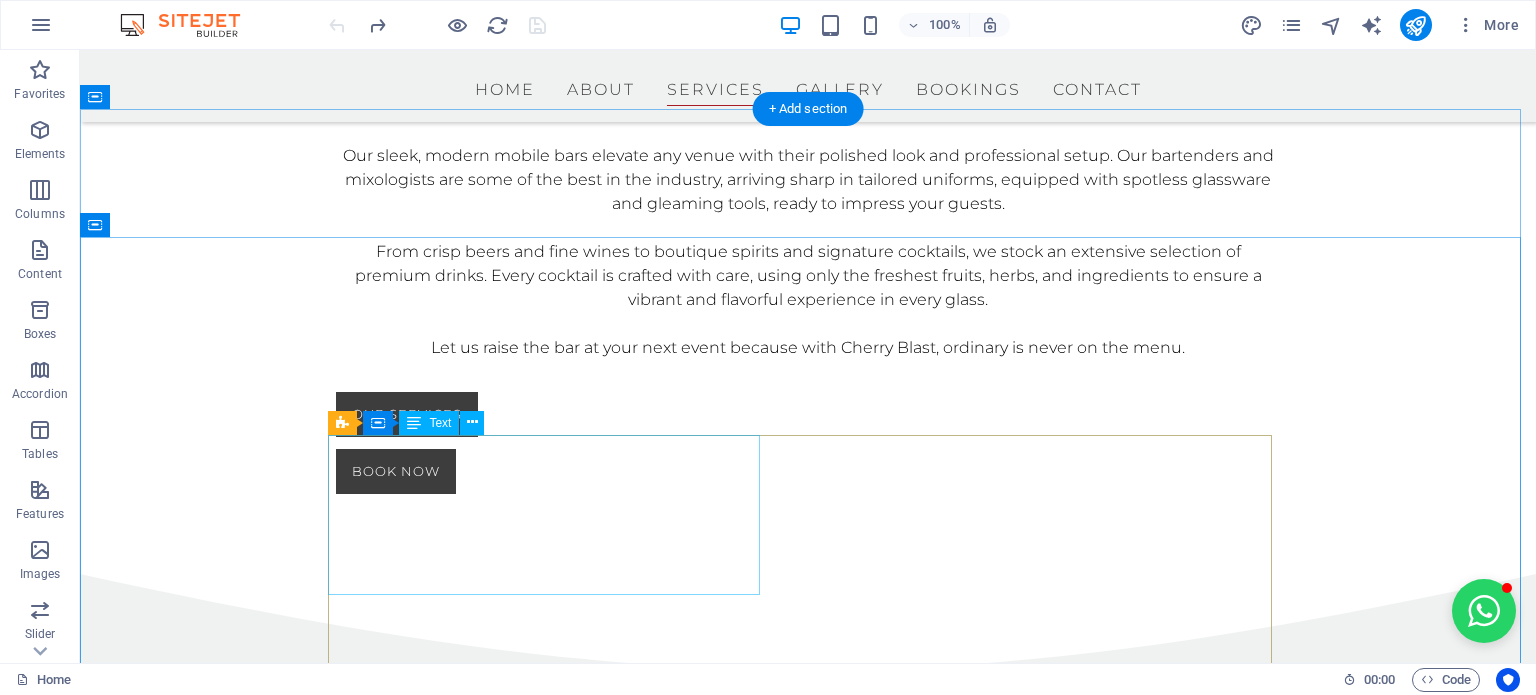 click on "Cocktail LED BARS At Cherry Blast, we’re all about style and experience and our LED bars are the ultimate showstoppers, turning heads at every event" at bounding box center (788, 980) 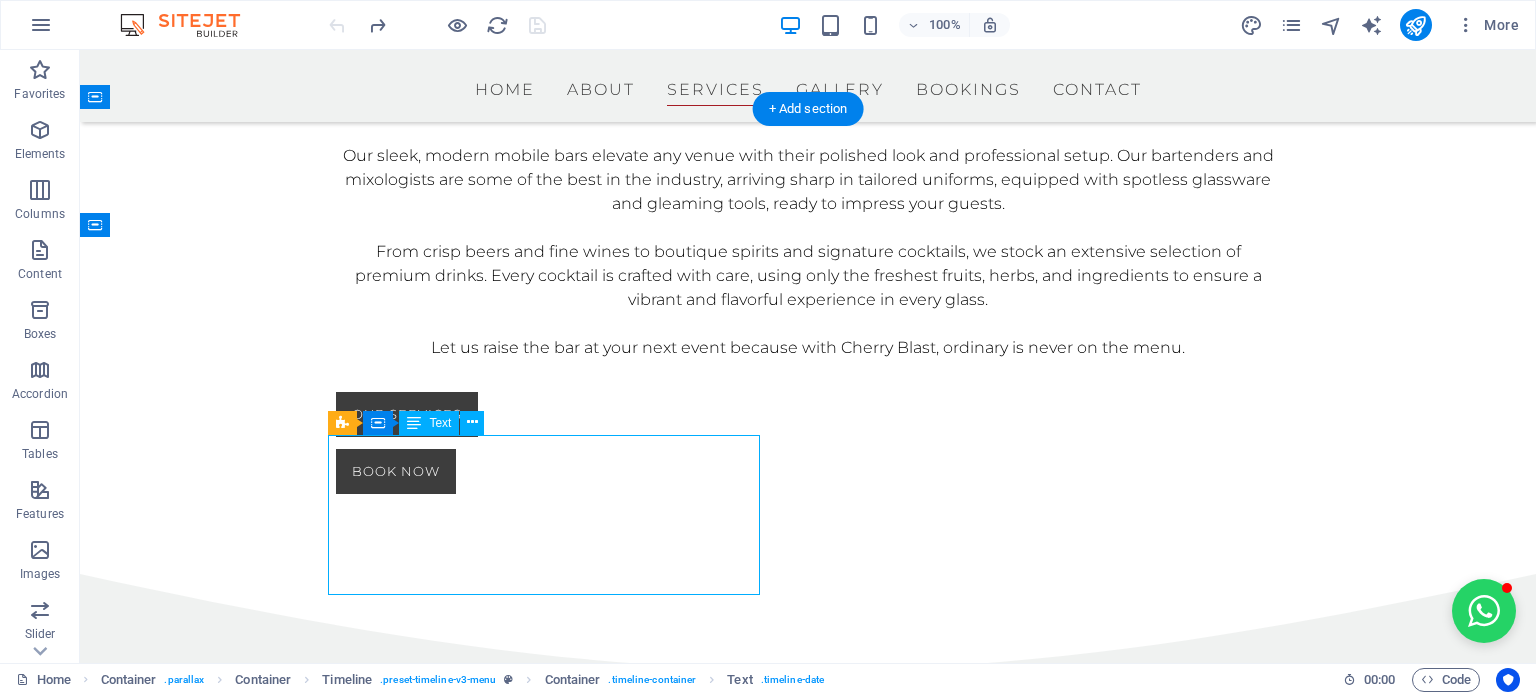 click on "Cocktail LED BARS At Cherry Blast, we’re all about style and experience and our LED bars are the ultimate showstoppers, turning heads at every event" at bounding box center (788, 980) 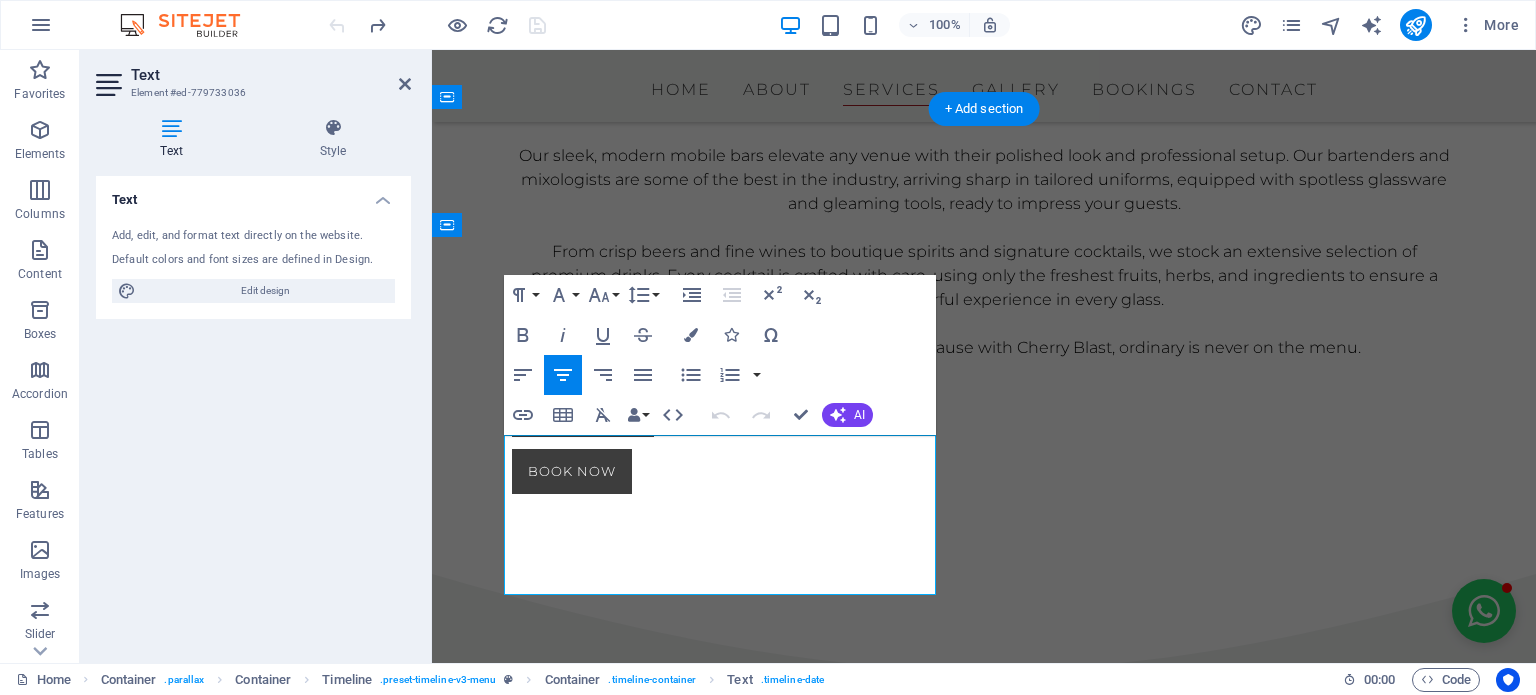 click at bounding box center [964, 1021] 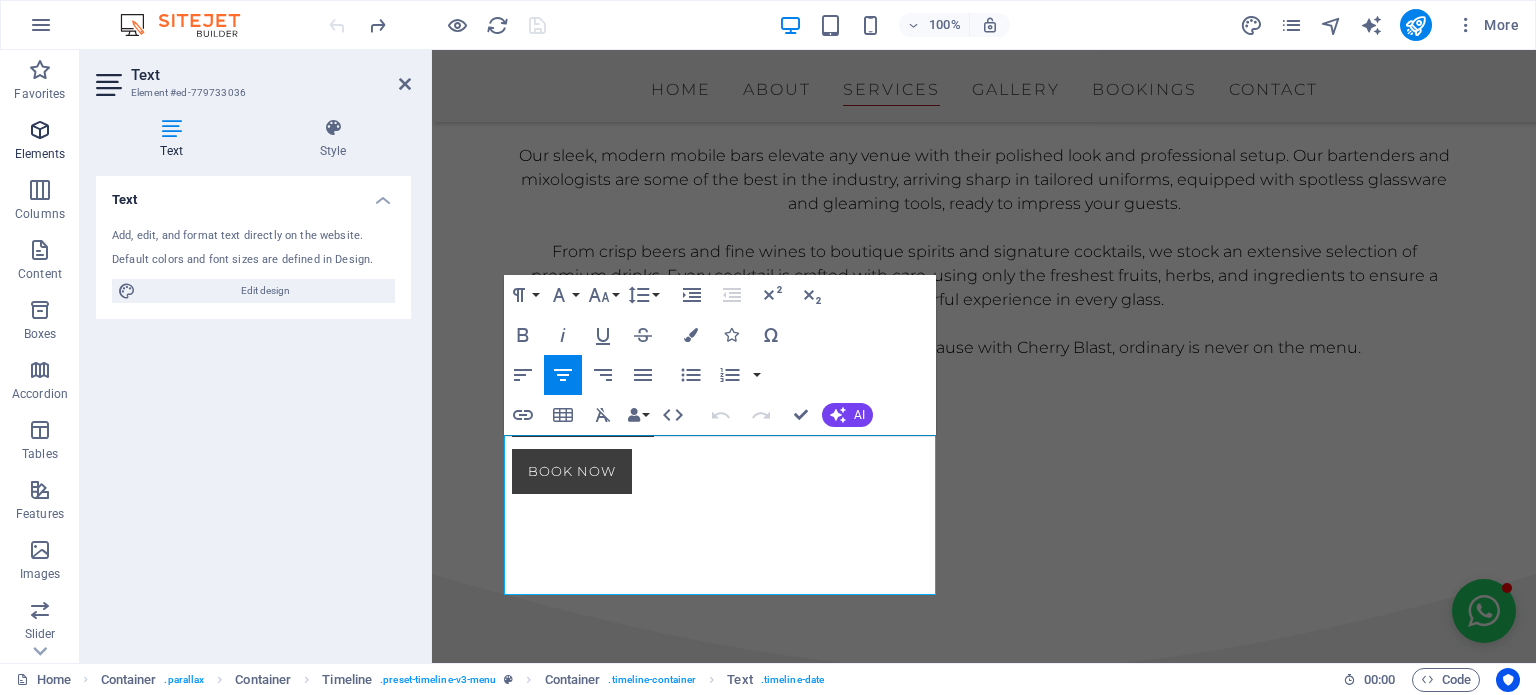 click on "Elements" at bounding box center [40, 154] 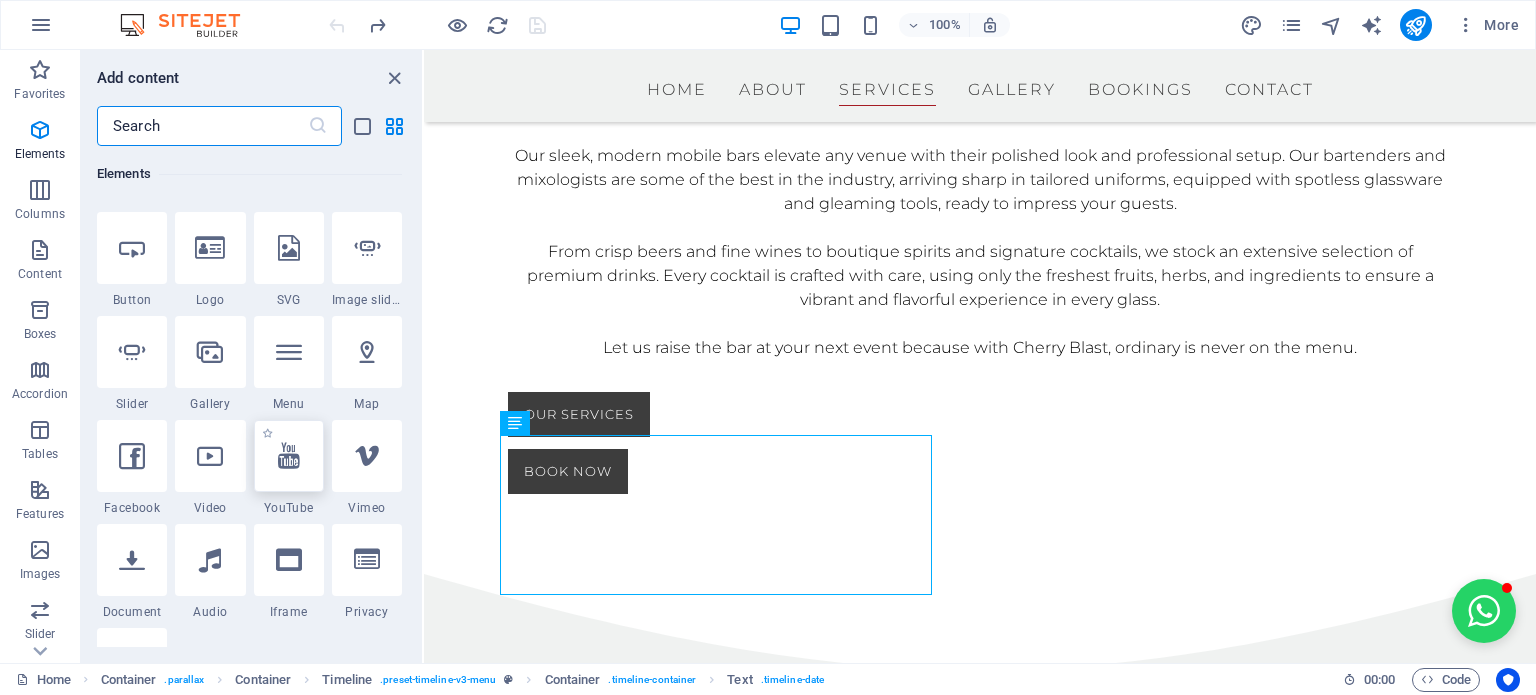 scroll, scrollTop: 312, scrollLeft: 0, axis: vertical 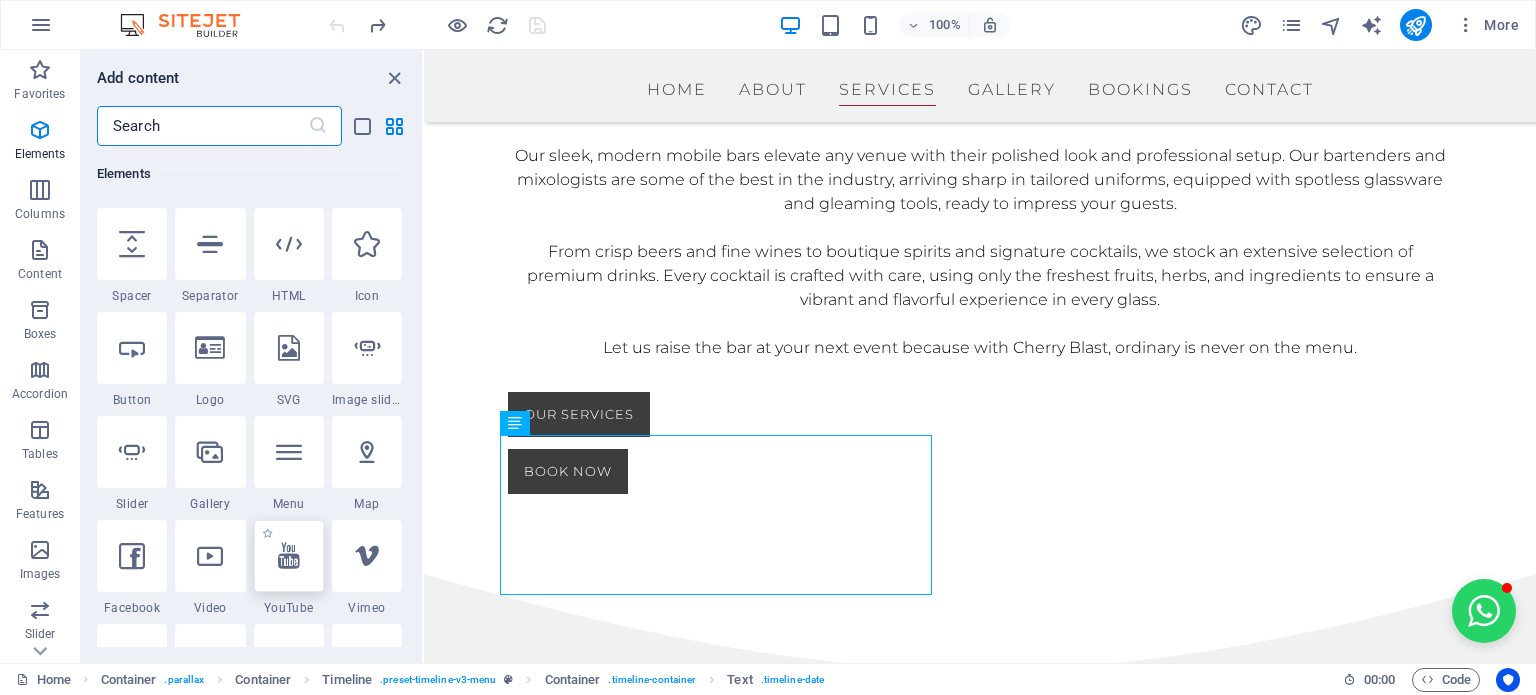 click at bounding box center (289, 452) 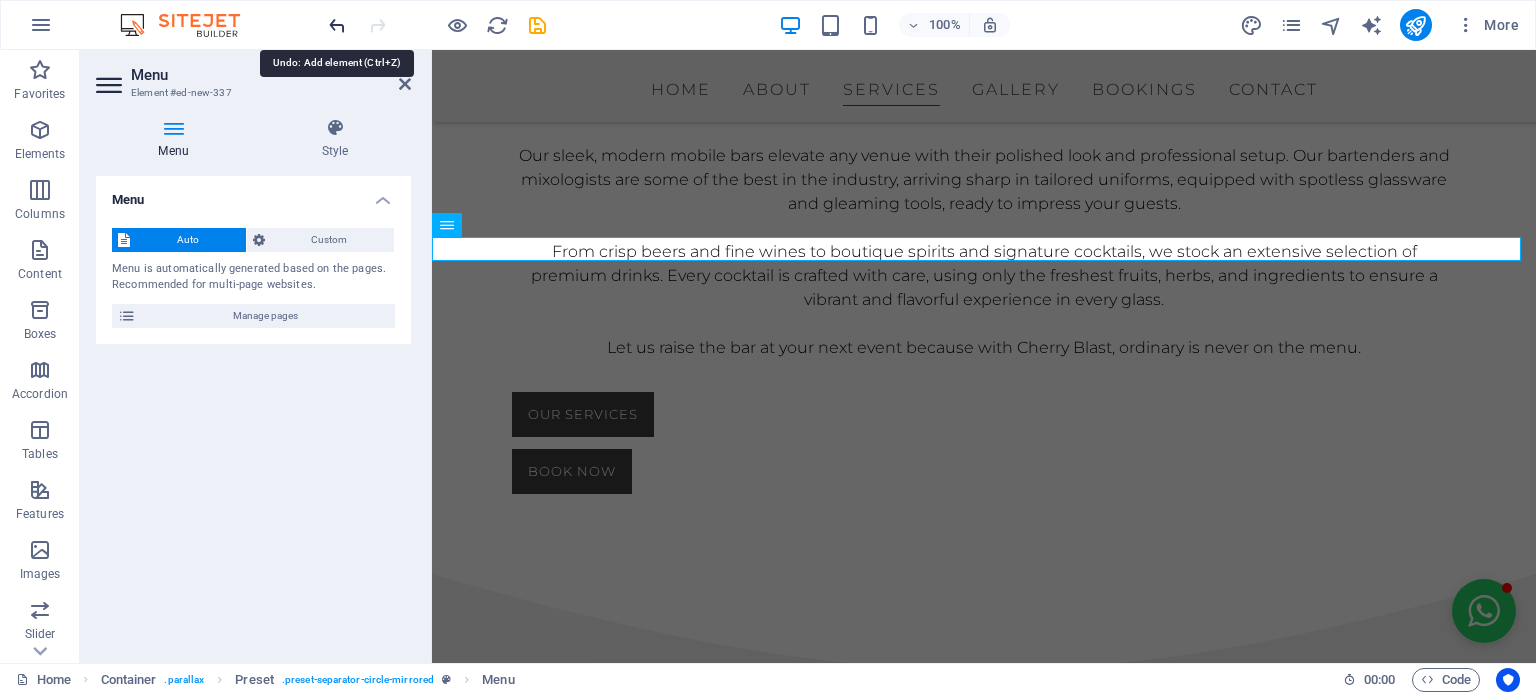 click at bounding box center [337, 25] 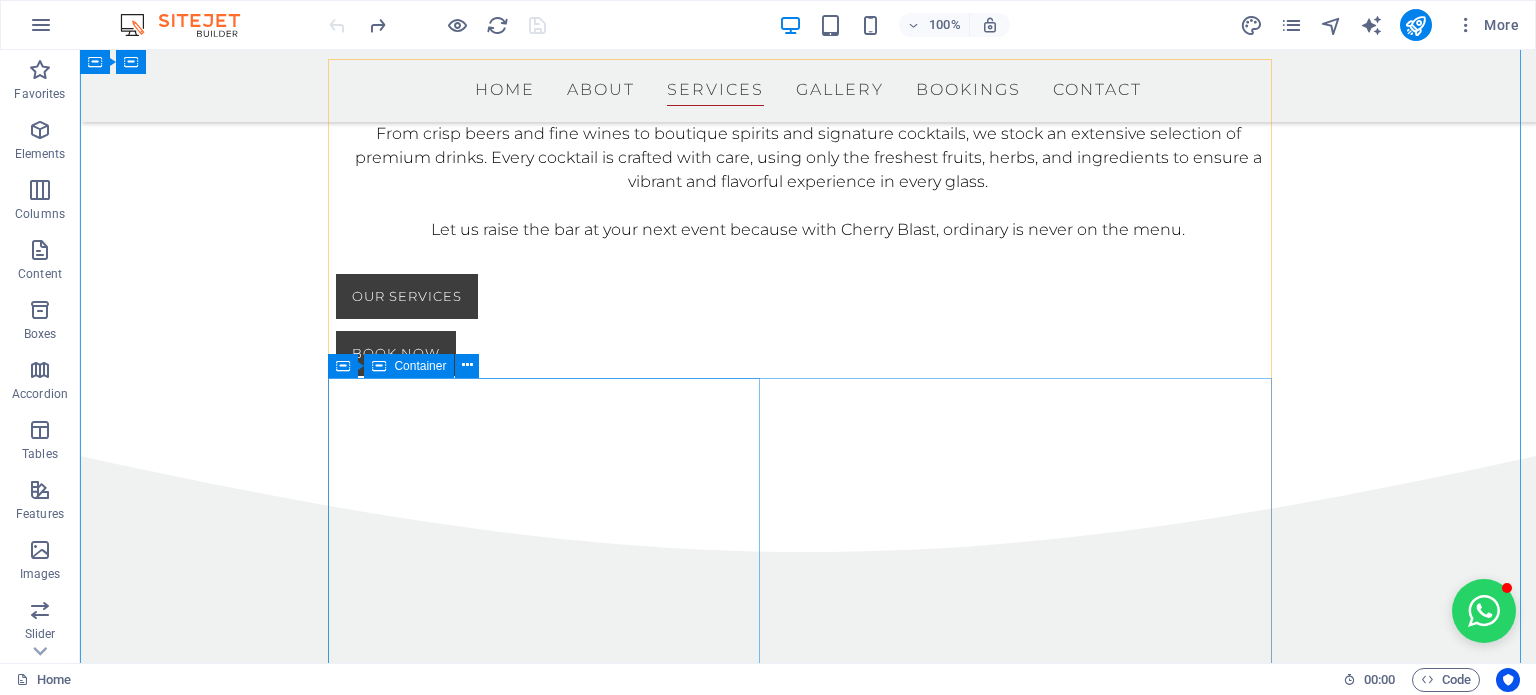 scroll, scrollTop: 1610, scrollLeft: 0, axis: vertical 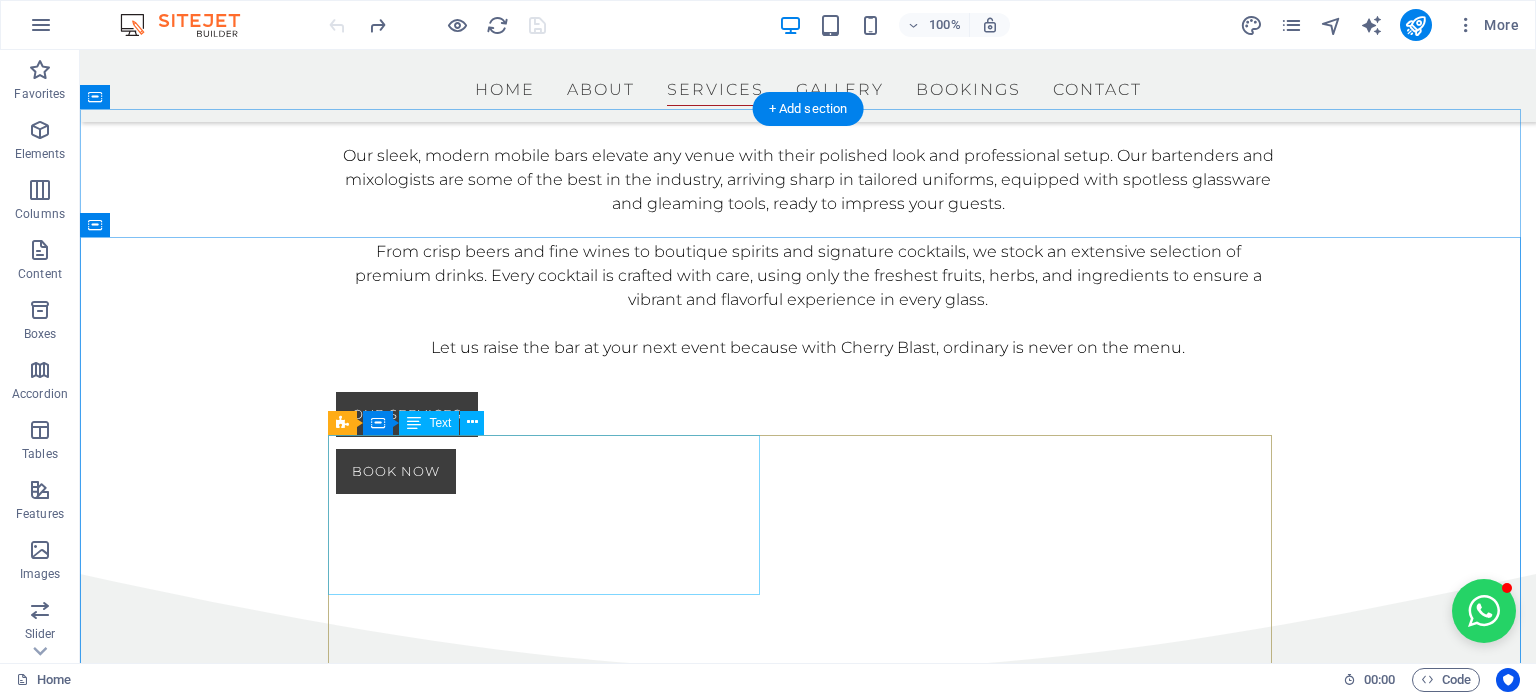 click on "Cocktail LED BARS At Cherry Blast, we’re all about style and experience and our LED bars are the ultimate showstoppers, turning heads at every event" at bounding box center (788, 980) 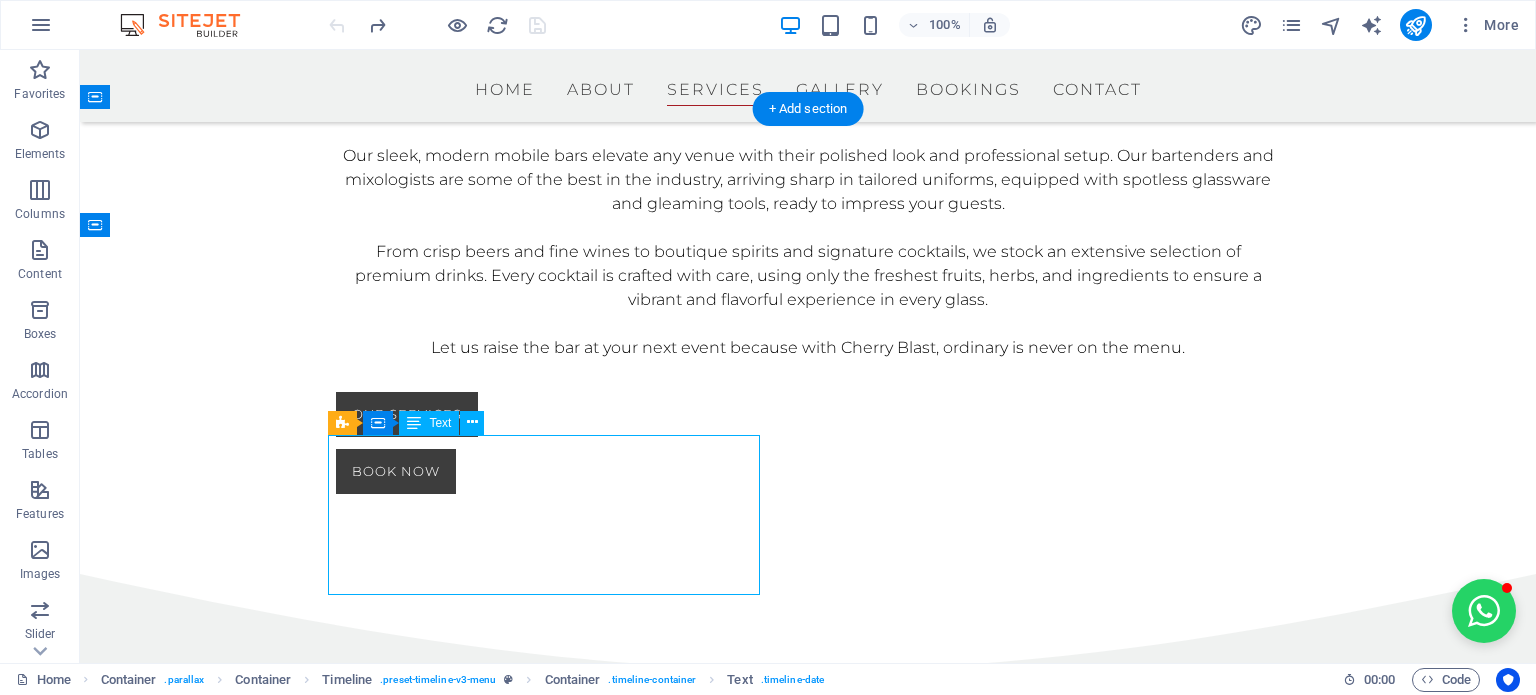click on "Cocktail LED BARS At Cherry Blast, we’re all about style and experience and our LED bars are the ultimate showstoppers, turning heads at every event" at bounding box center [788, 980] 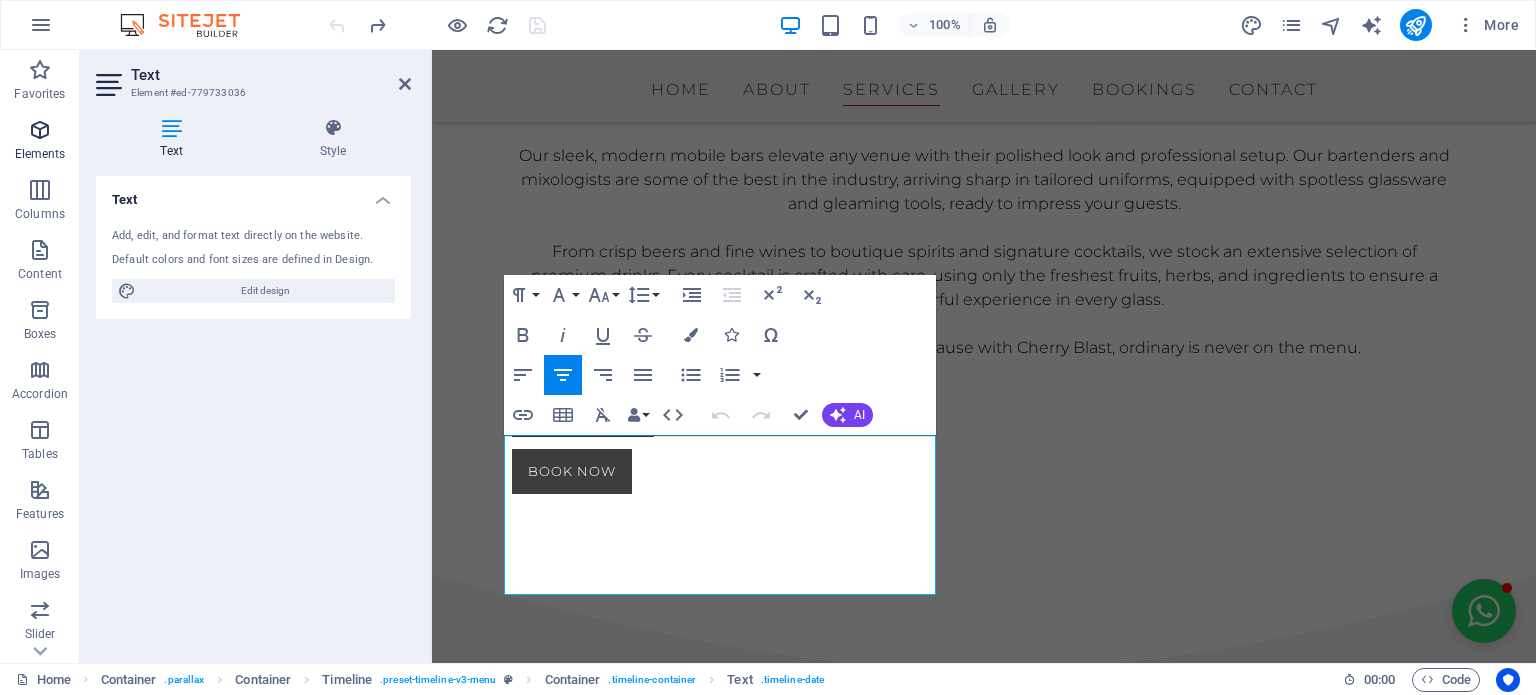 click at bounding box center (40, 130) 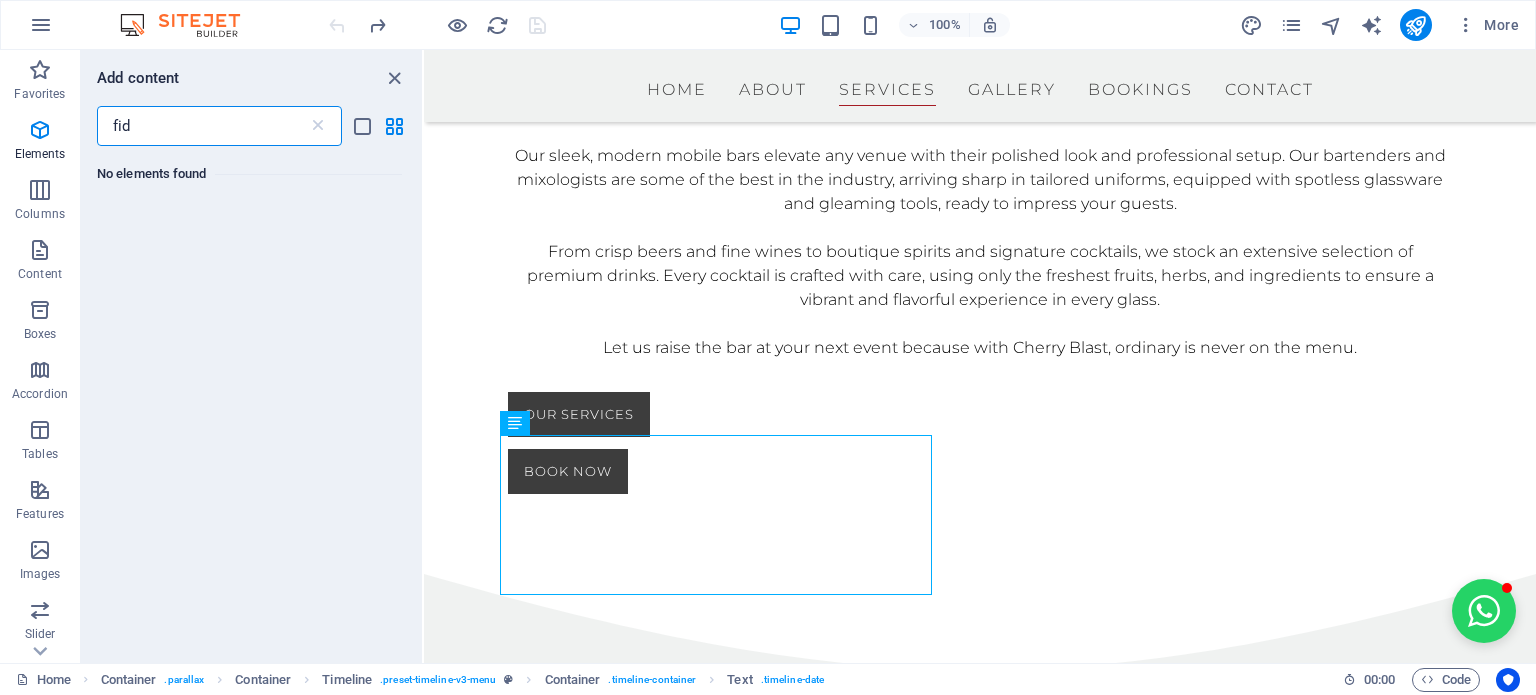 scroll, scrollTop: 0, scrollLeft: 0, axis: both 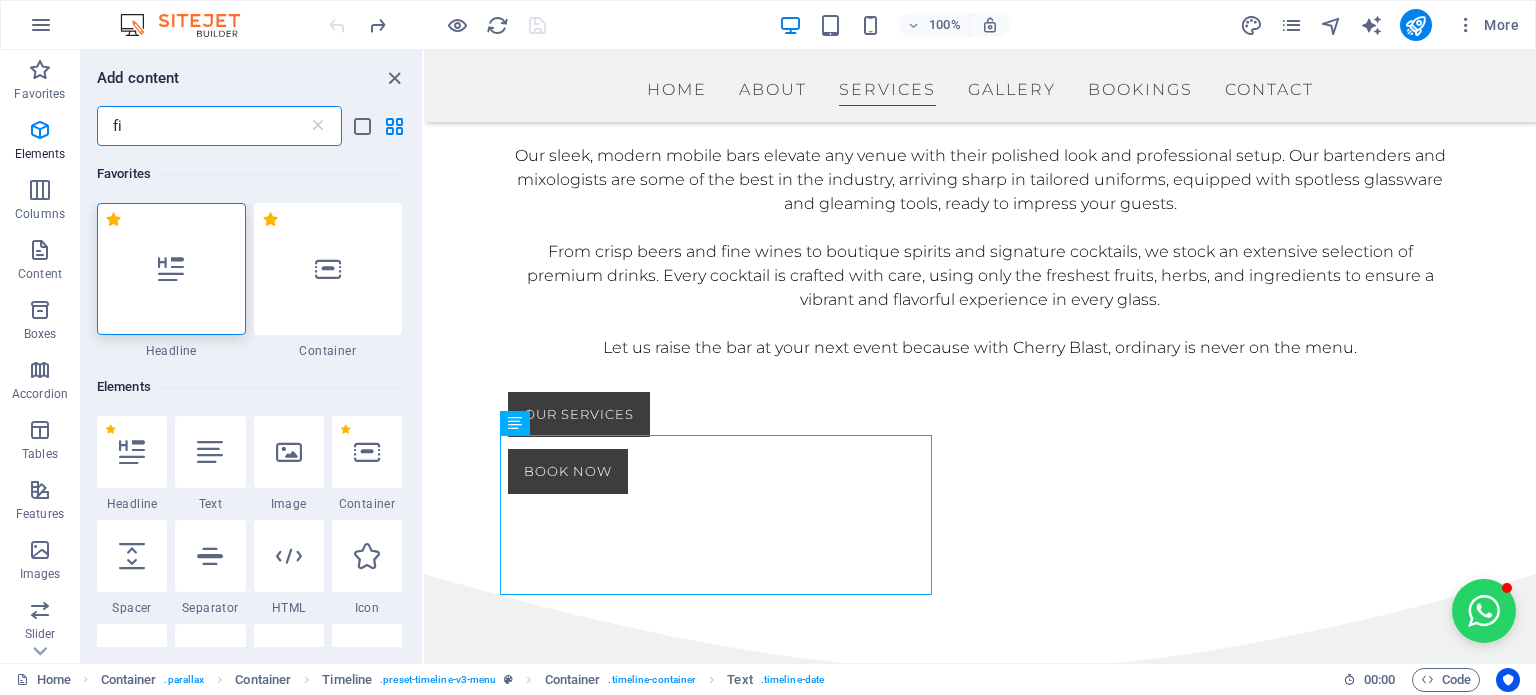 type on "f" 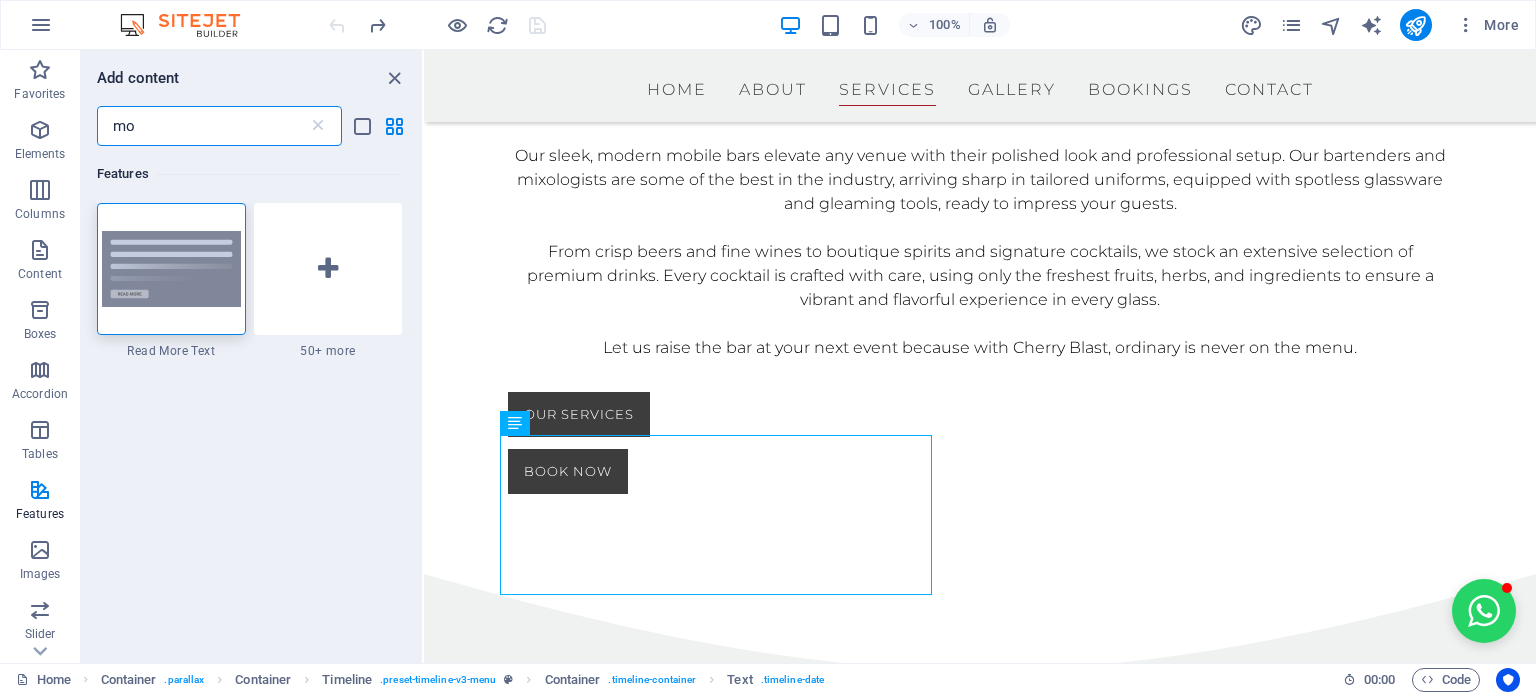 type on "m" 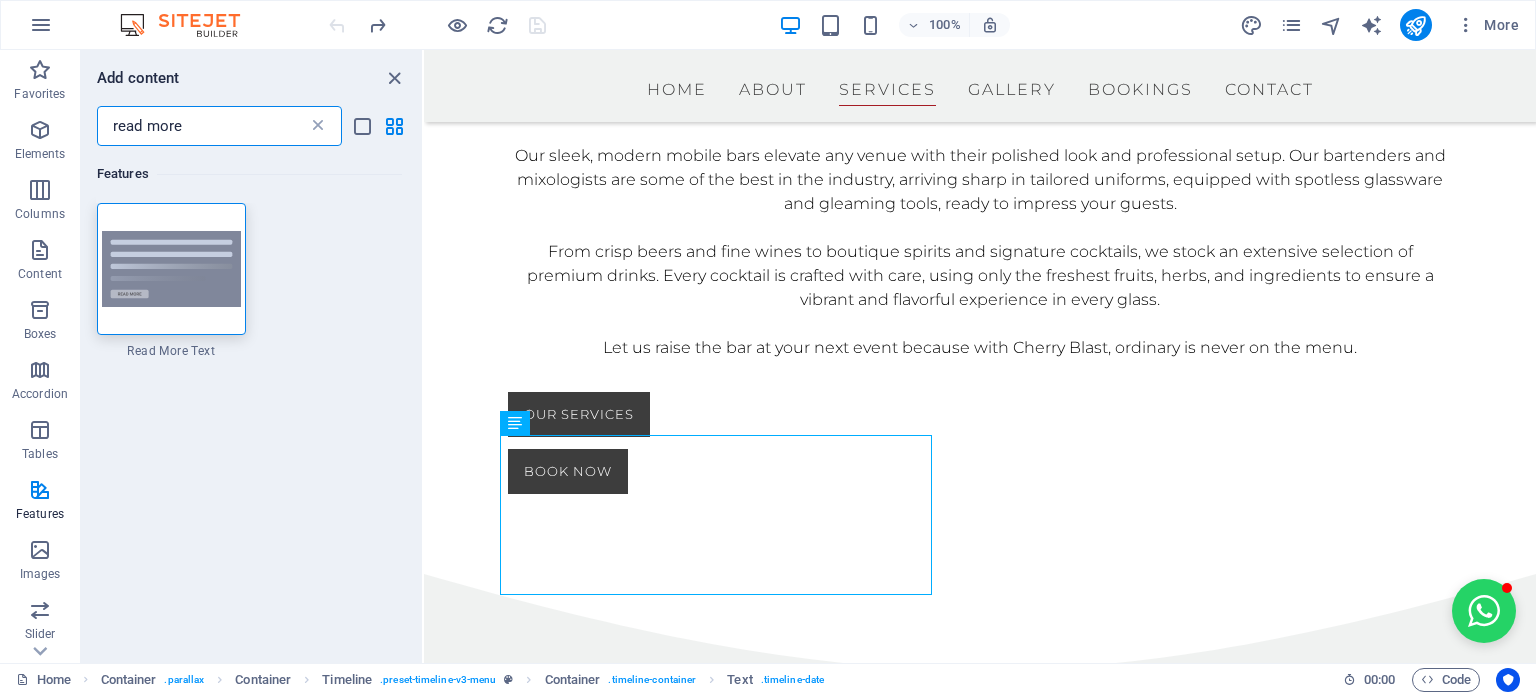 type on "read more" 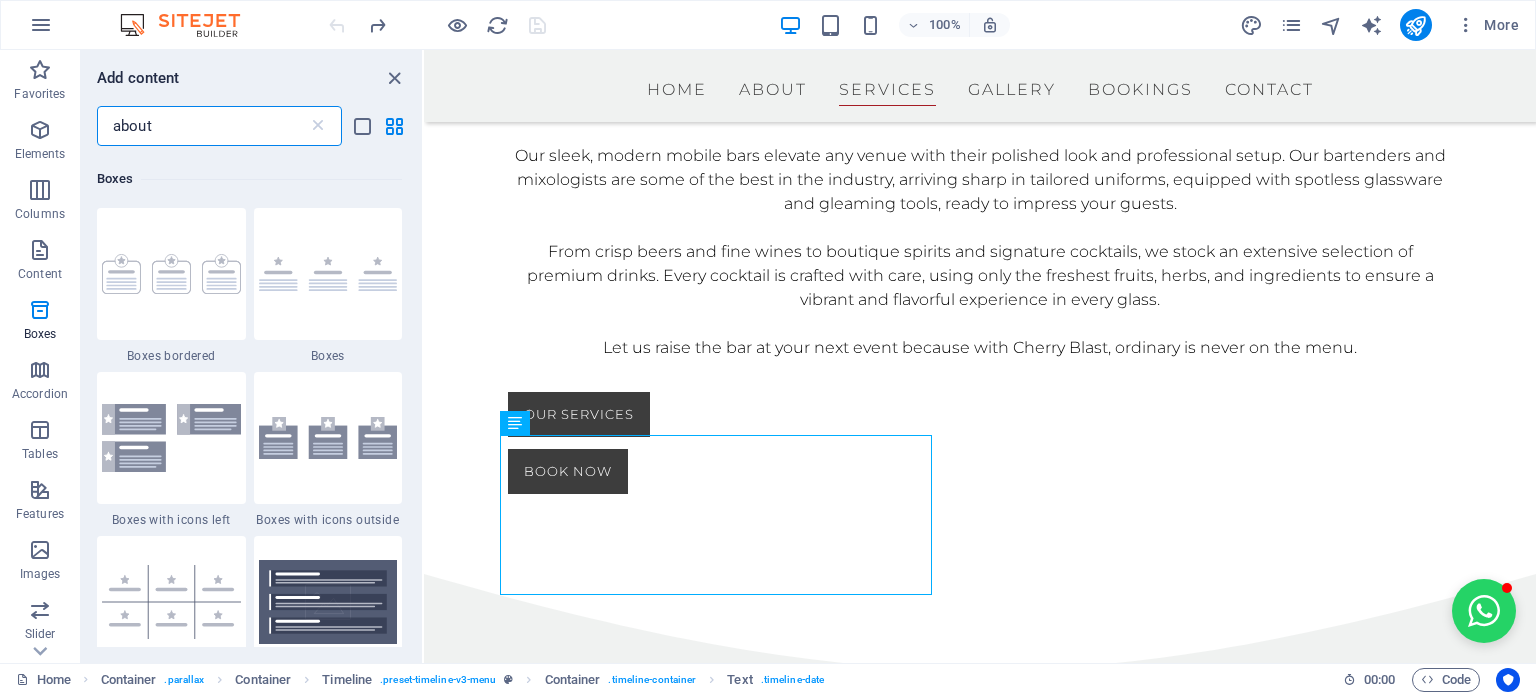scroll, scrollTop: 1100, scrollLeft: 0, axis: vertical 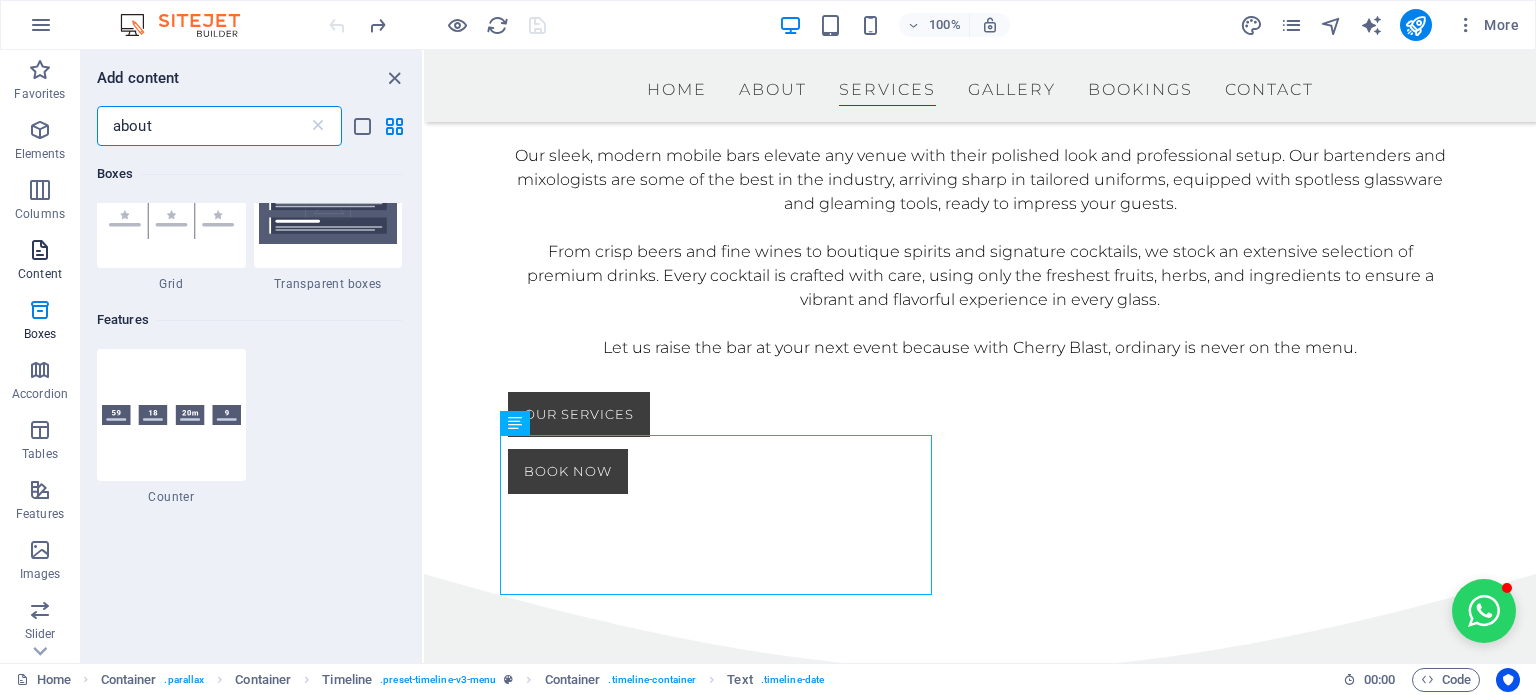 type on "about" 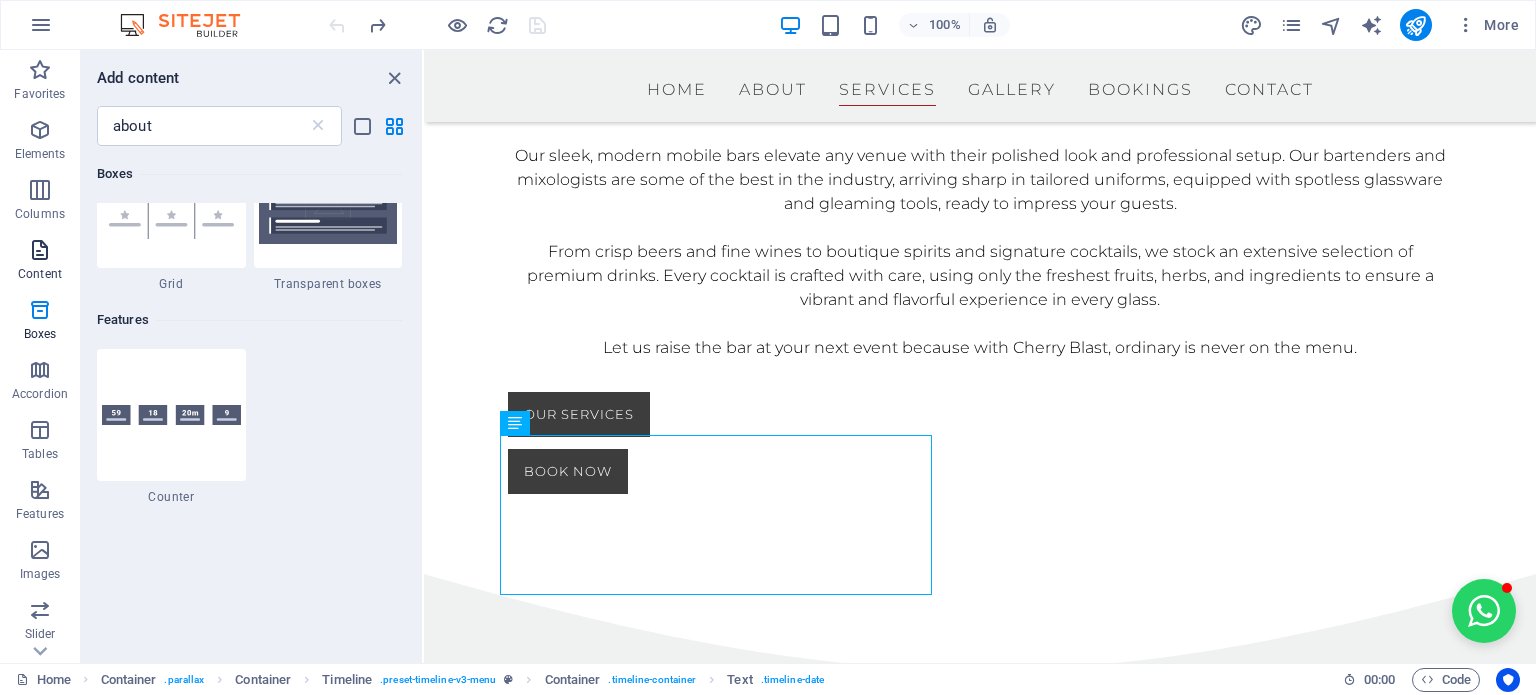 click at bounding box center [40, 250] 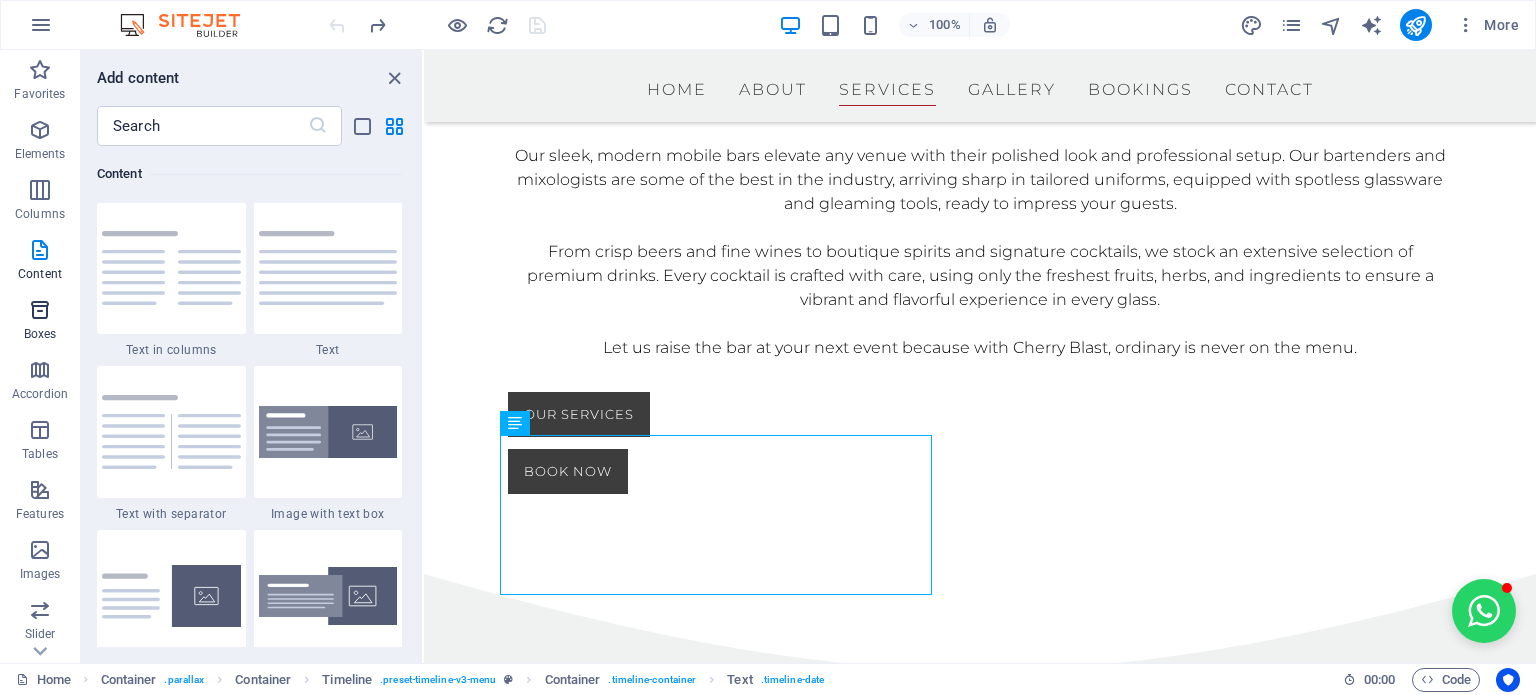 click at bounding box center [40, 310] 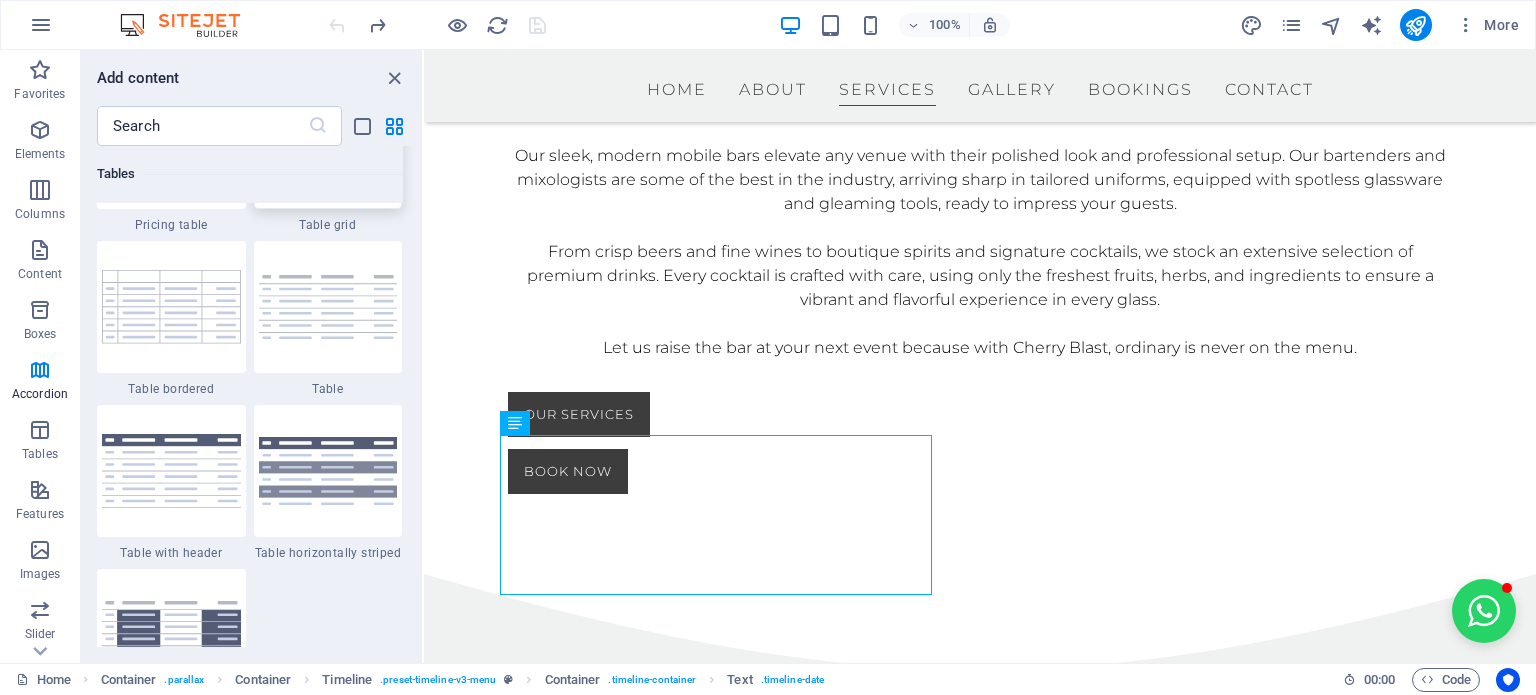 scroll, scrollTop: 7816, scrollLeft: 0, axis: vertical 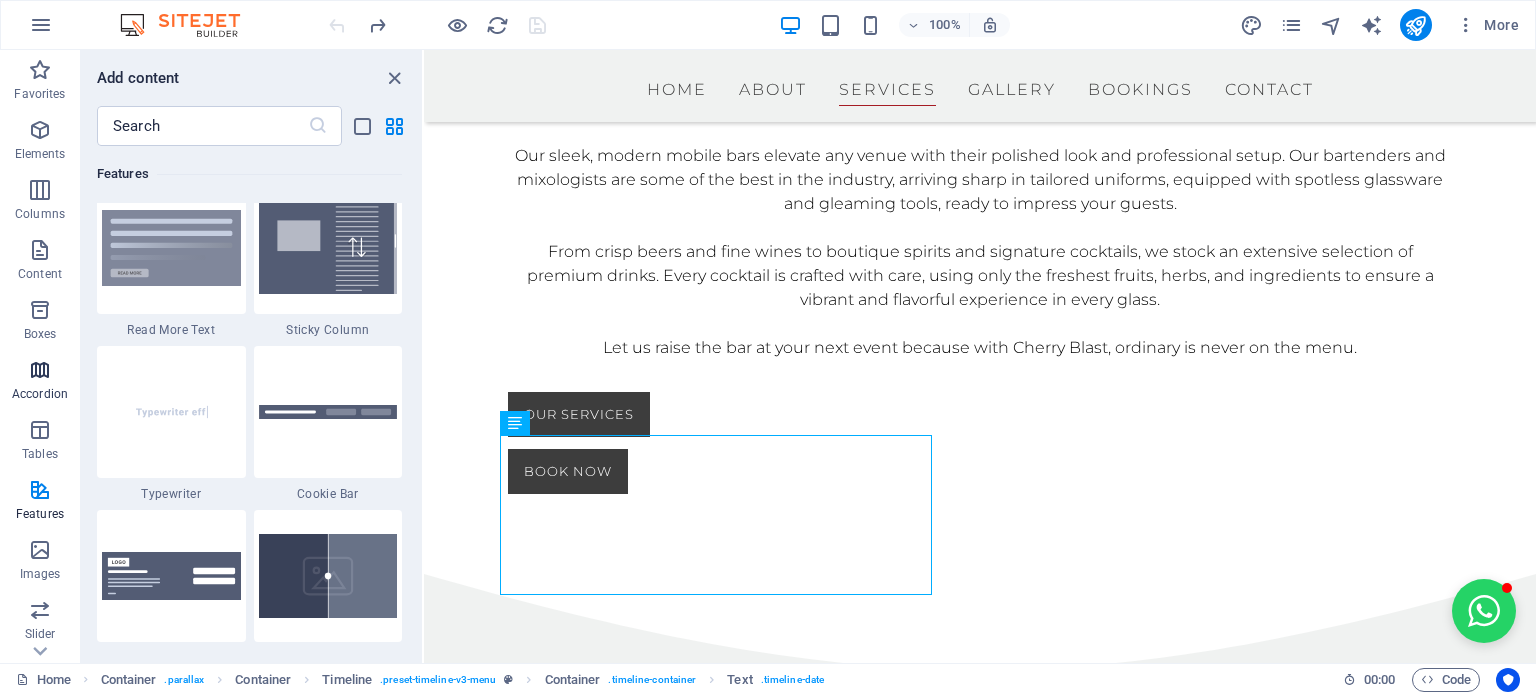 click on "Accordion" at bounding box center (40, 394) 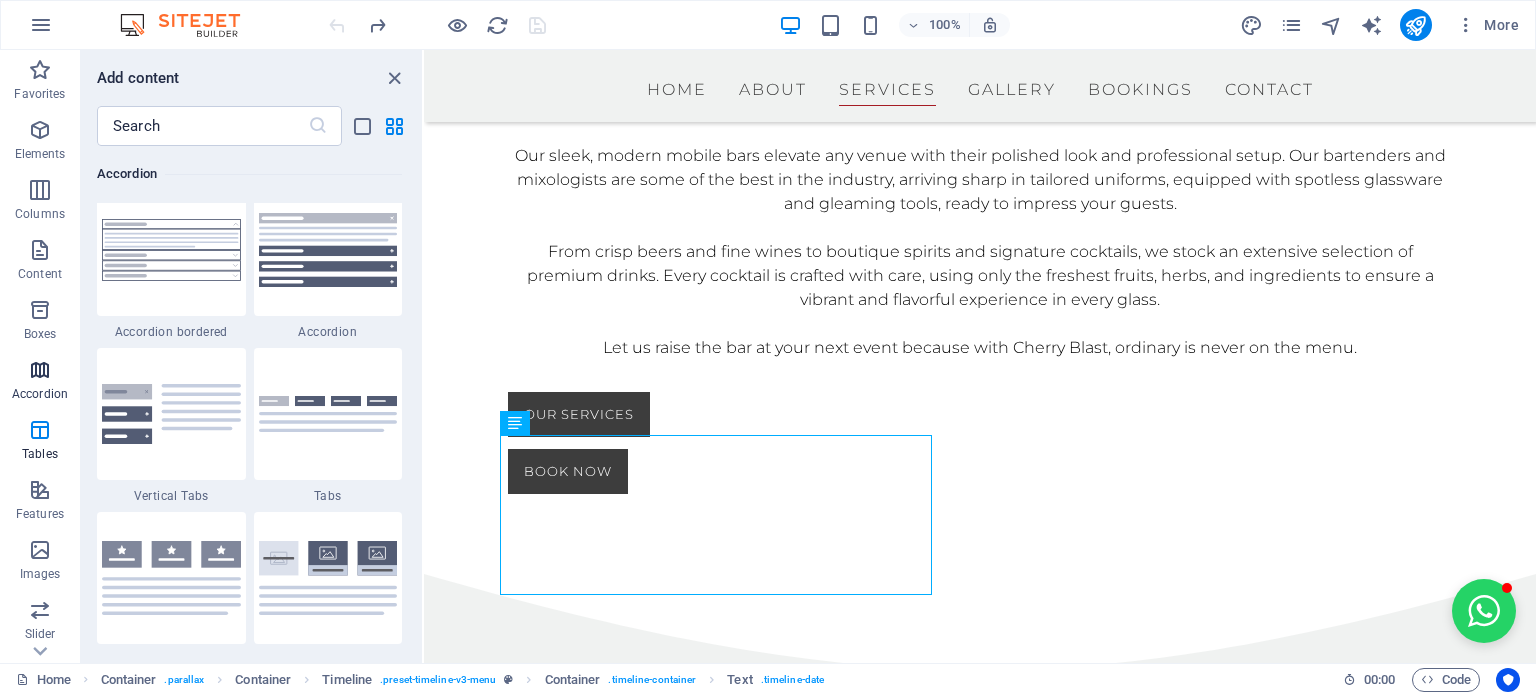 scroll, scrollTop: 6384, scrollLeft: 0, axis: vertical 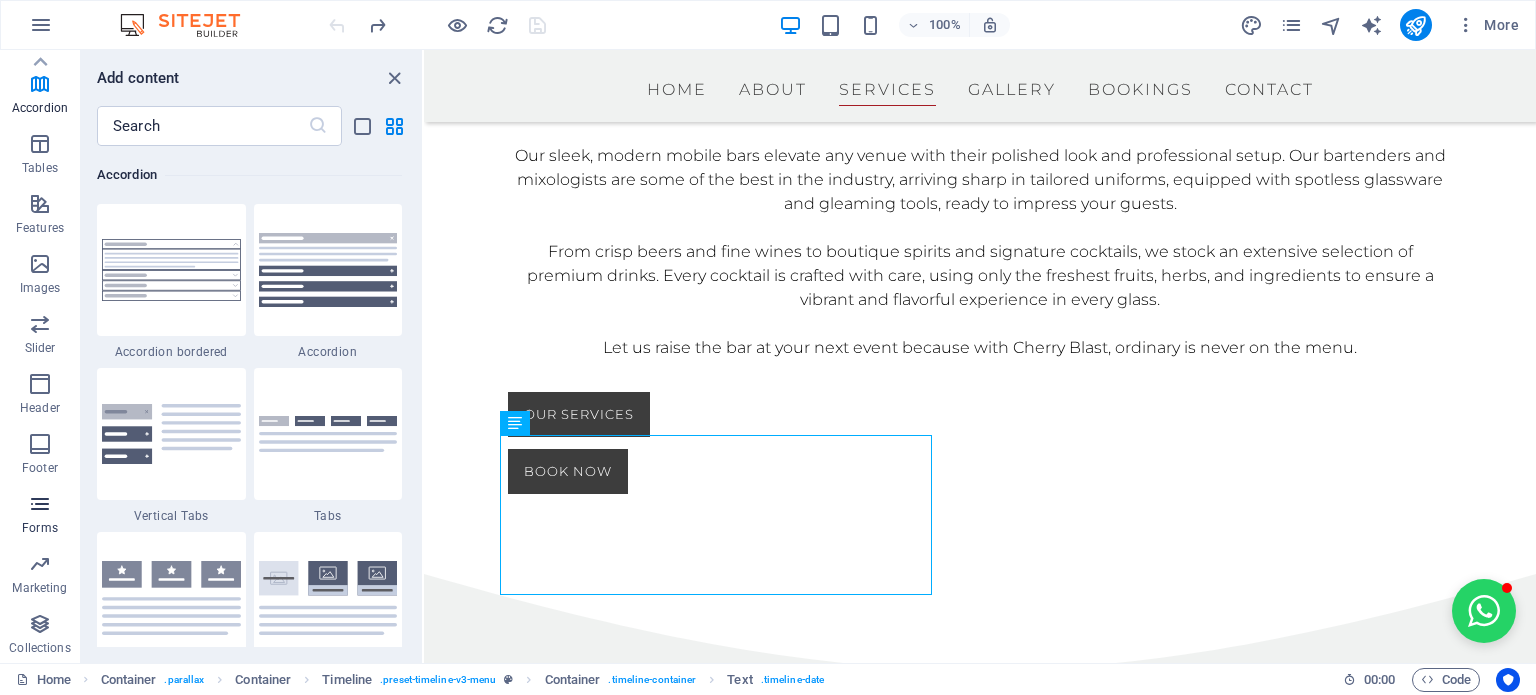 click on "Forms" at bounding box center [40, 516] 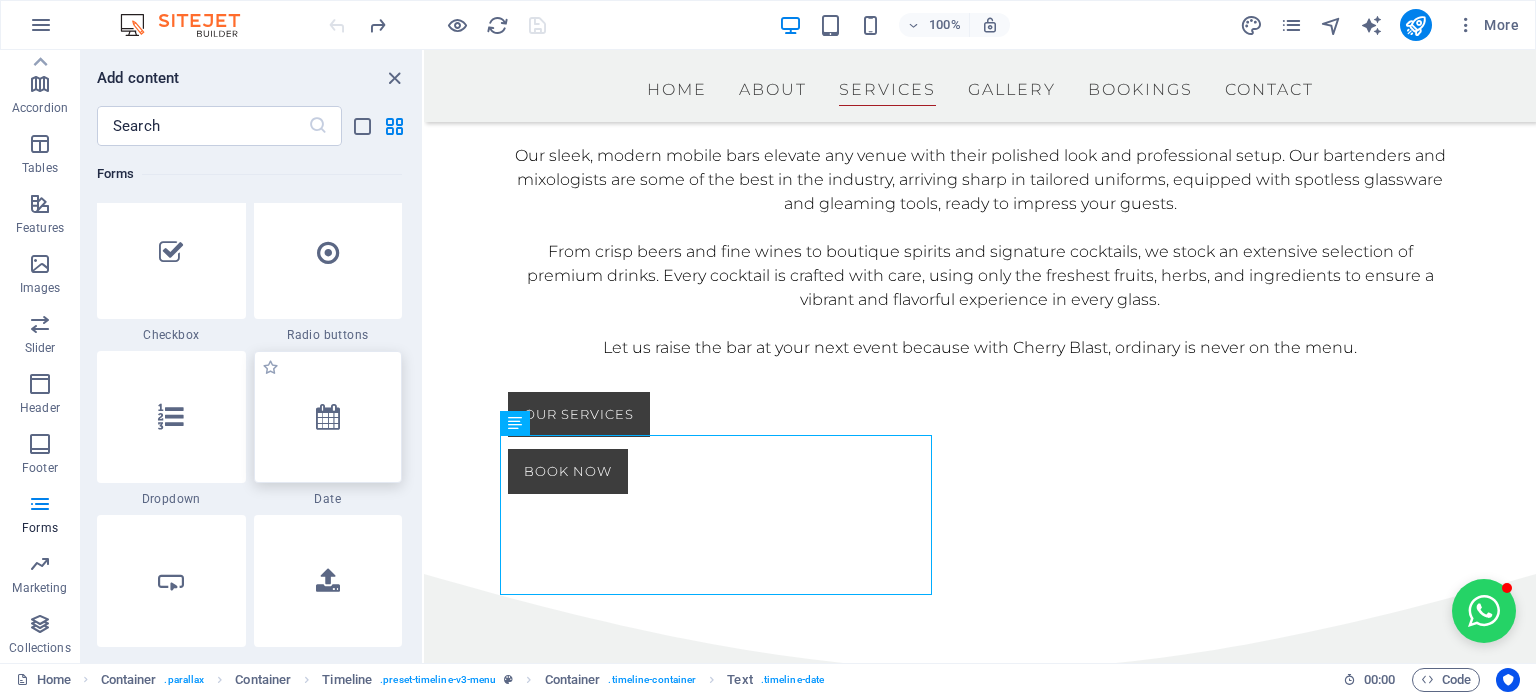 scroll, scrollTop: 15800, scrollLeft: 0, axis: vertical 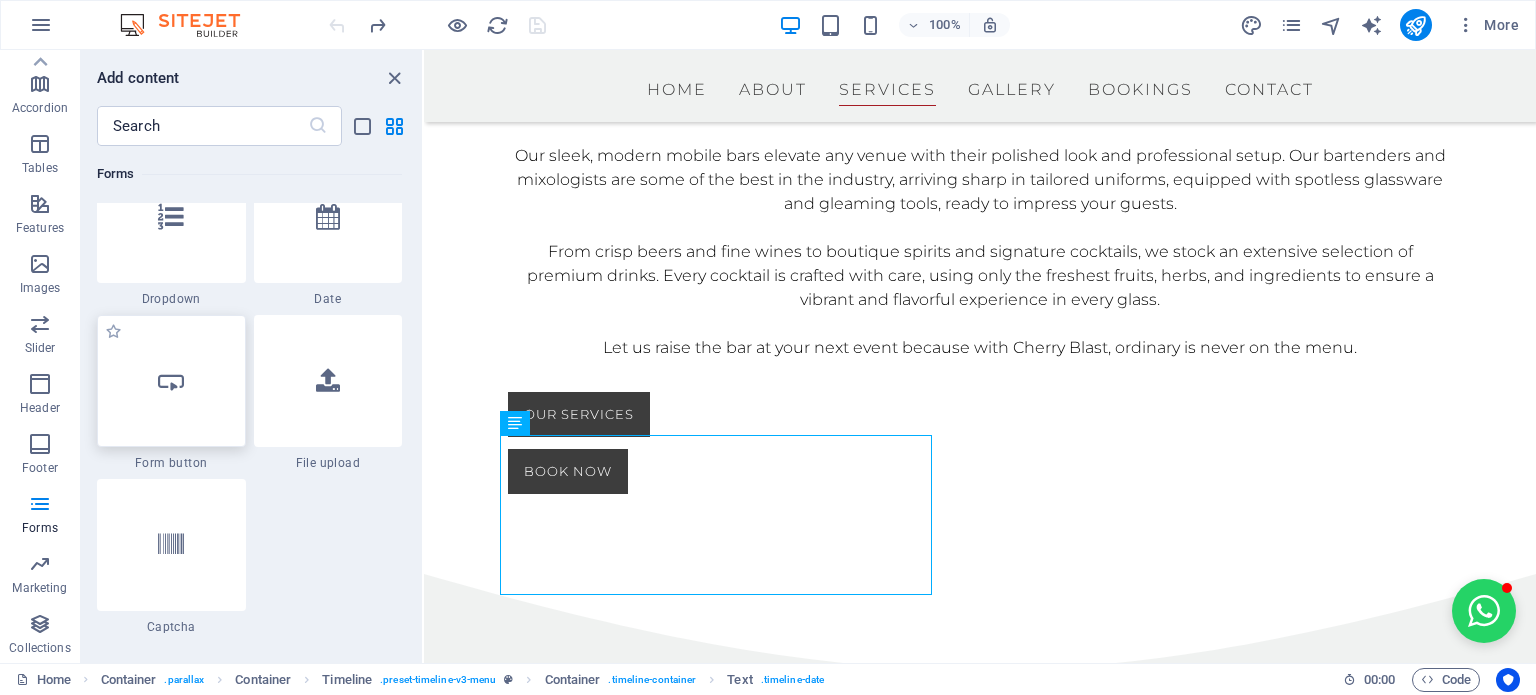 click at bounding box center (171, 381) 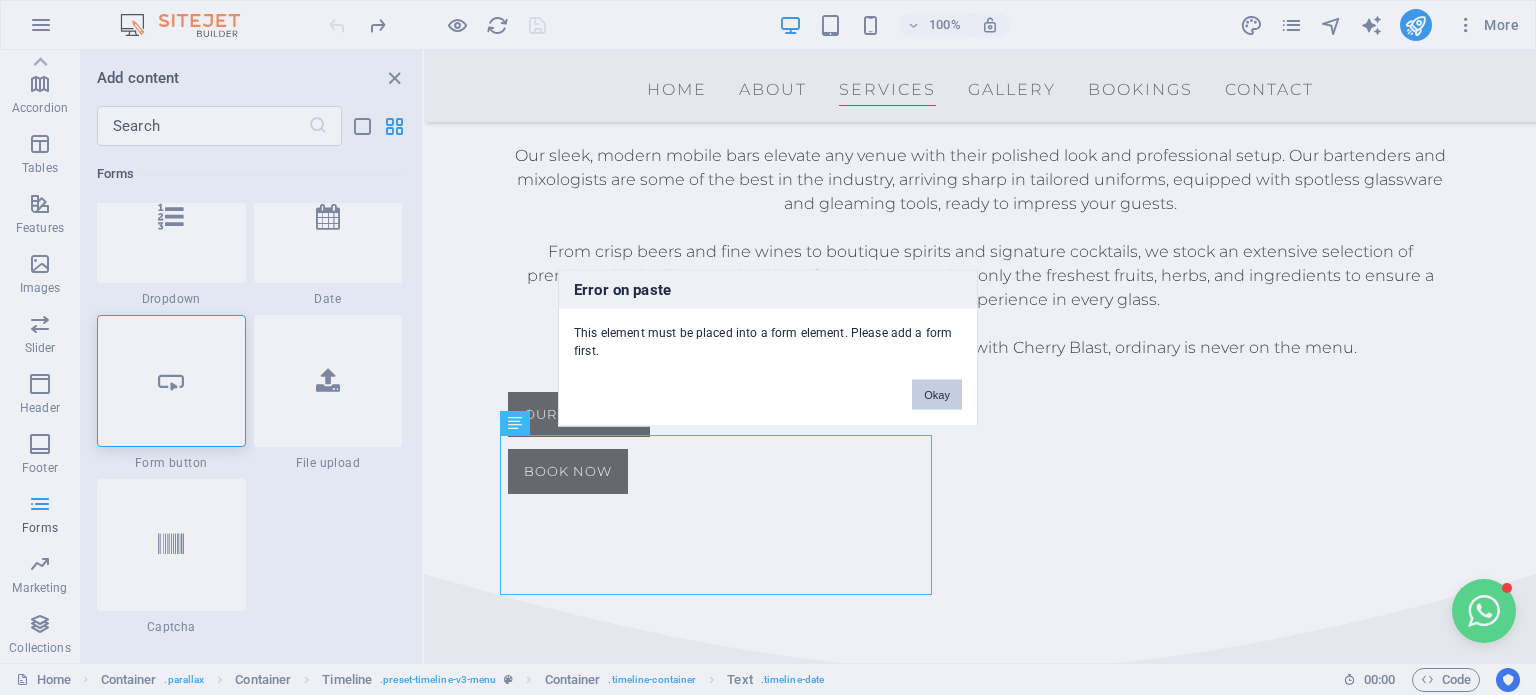 drag, startPoint x: 953, startPoint y: 395, endPoint x: 528, endPoint y: 345, distance: 427.93106 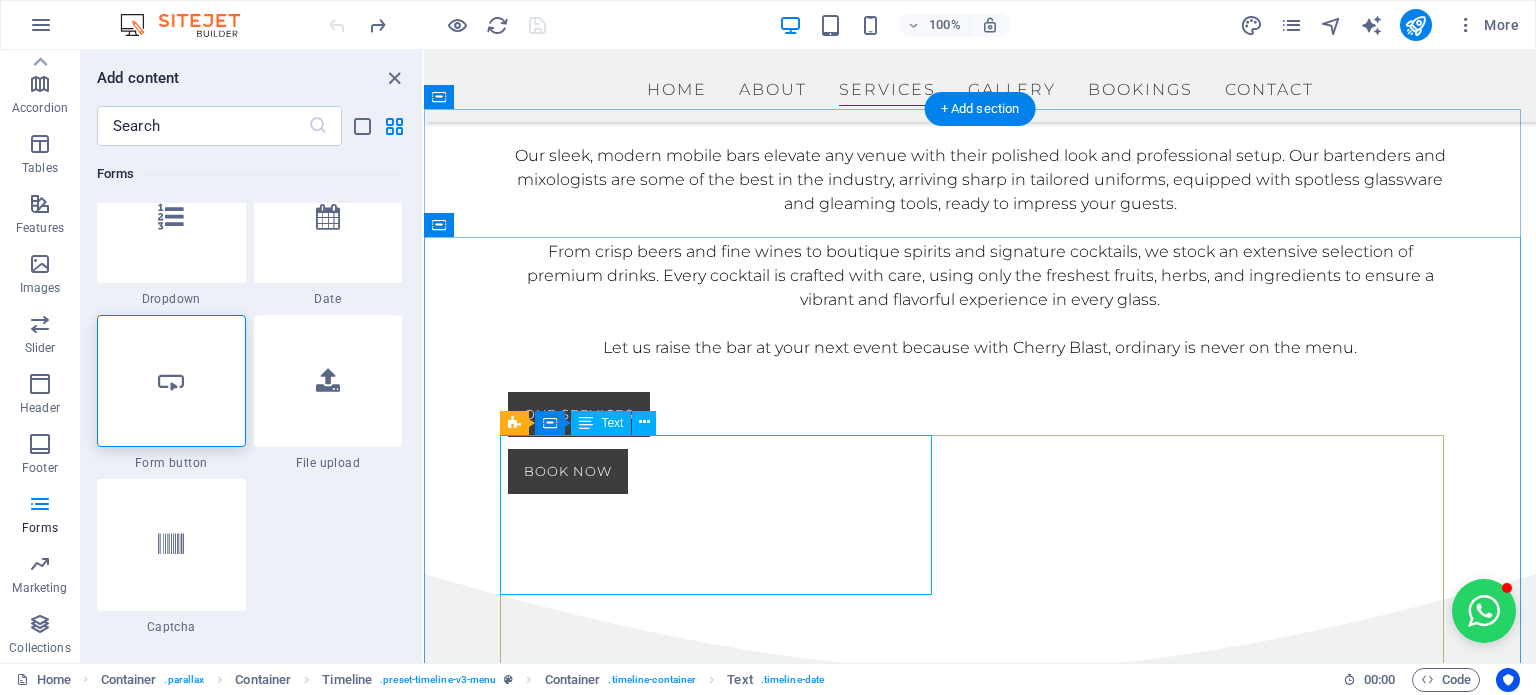 click on "Cocktail LED BARS At Cherry Blast, we’re all about style and experience and our LED bars are the ultimate showstoppers, turning heads at every event" at bounding box center (960, 980) 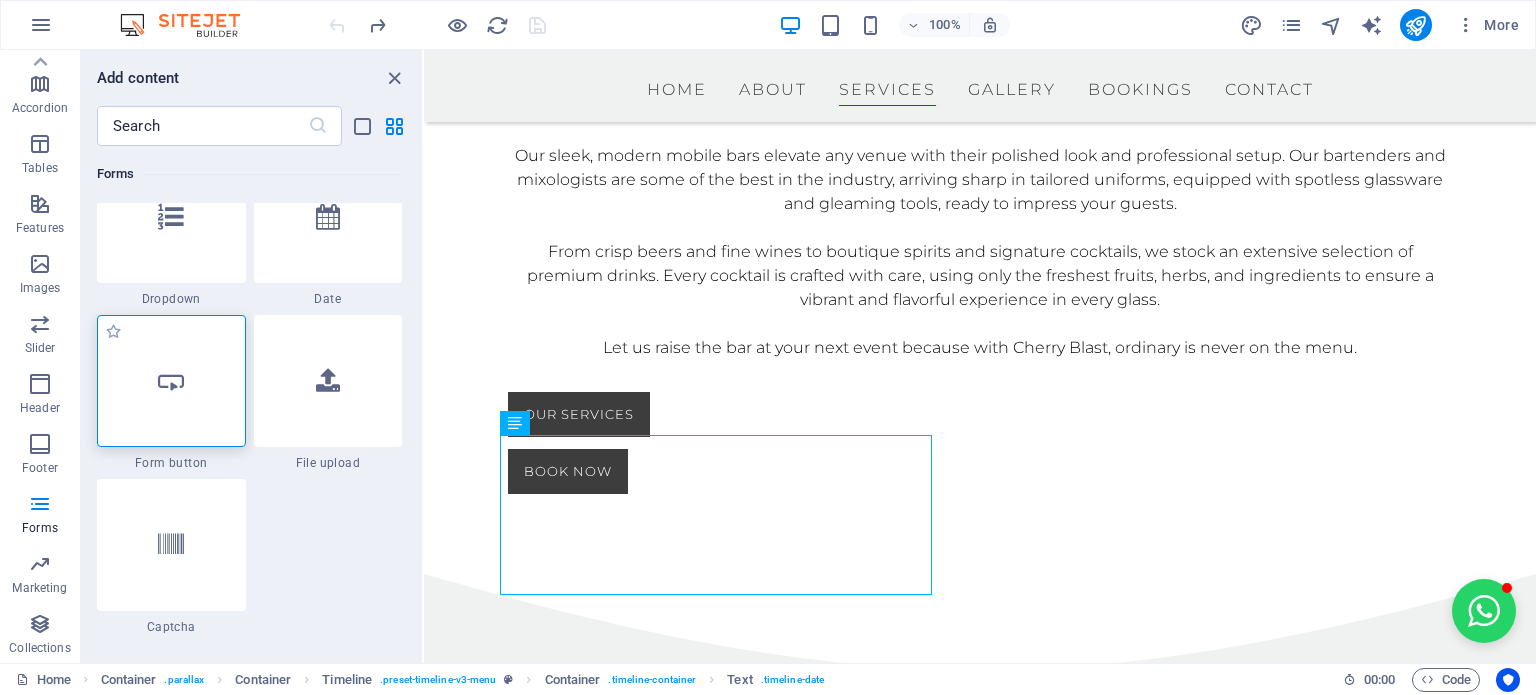 click at bounding box center (171, 381) 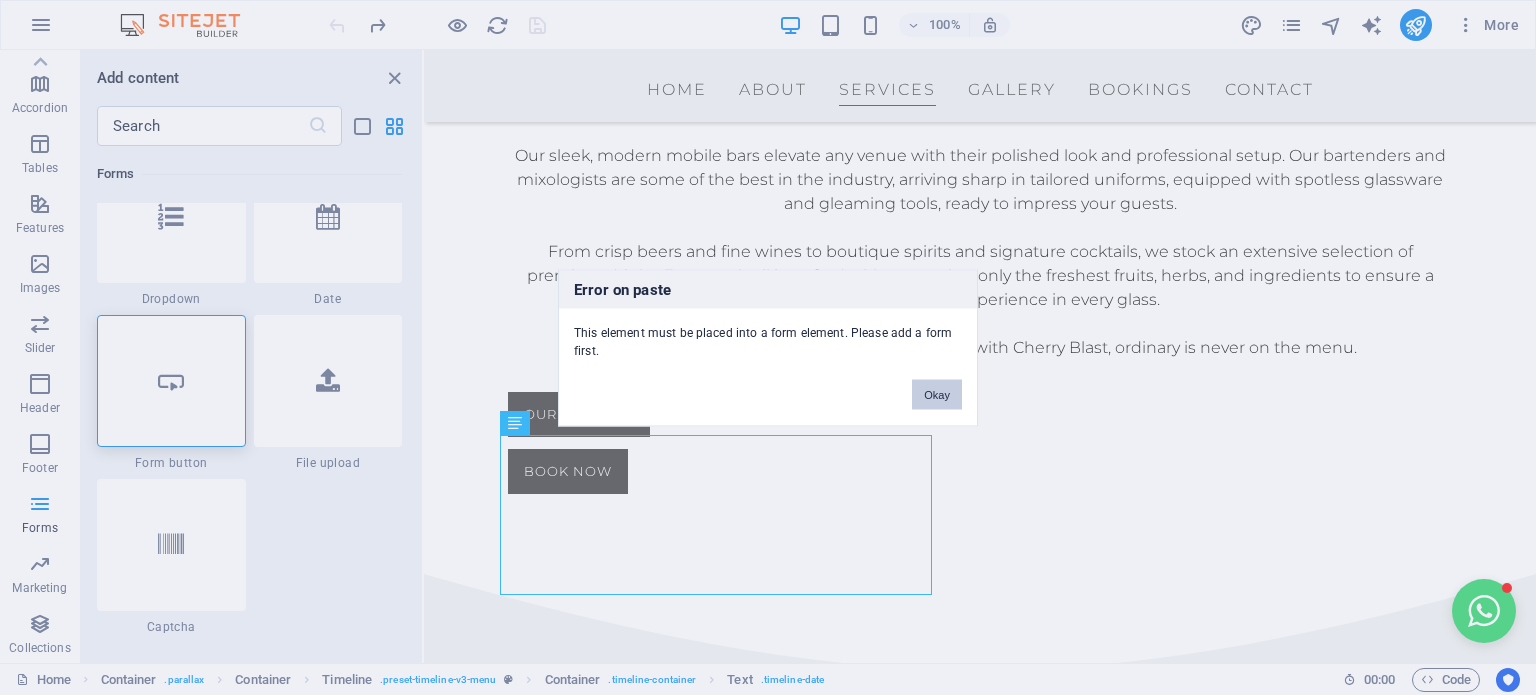 click on "Okay" at bounding box center [937, 394] 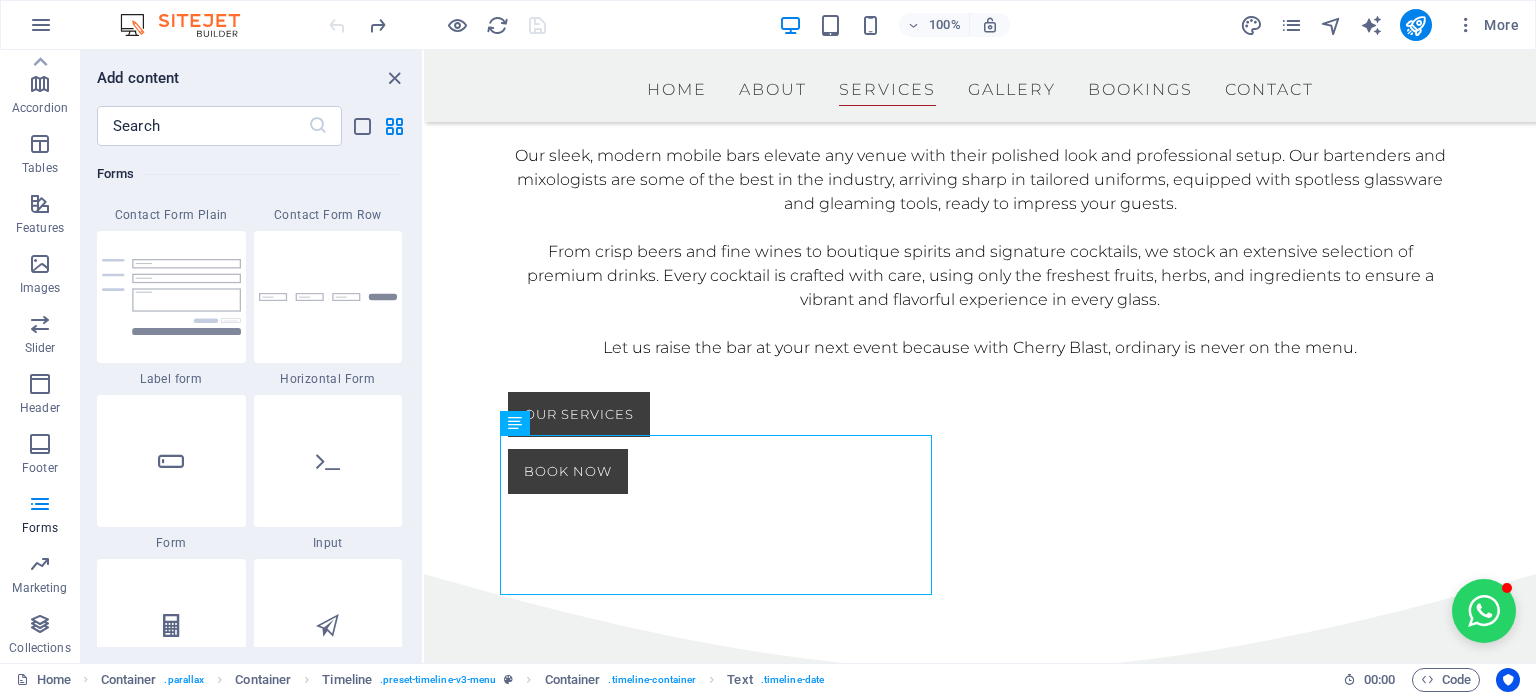 scroll, scrollTop: 14800, scrollLeft: 0, axis: vertical 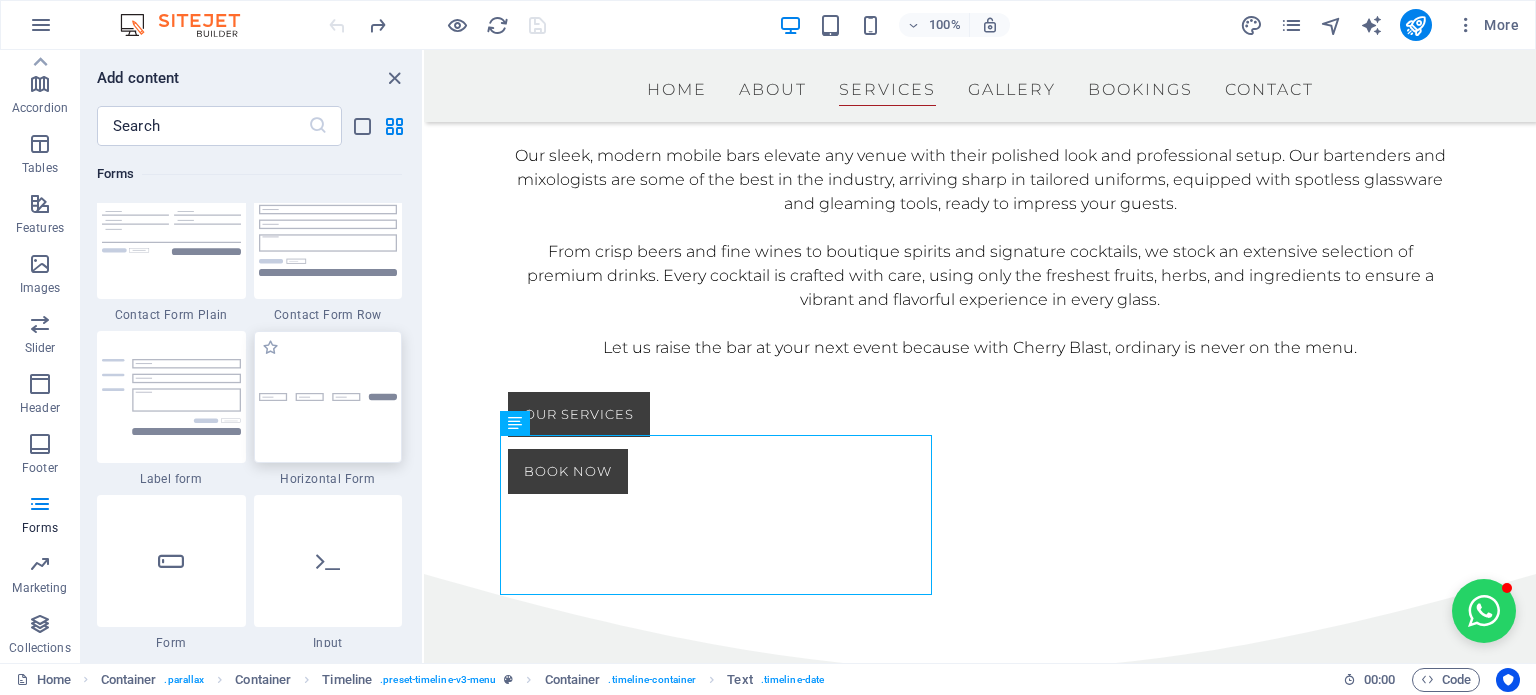 click at bounding box center [328, 397] 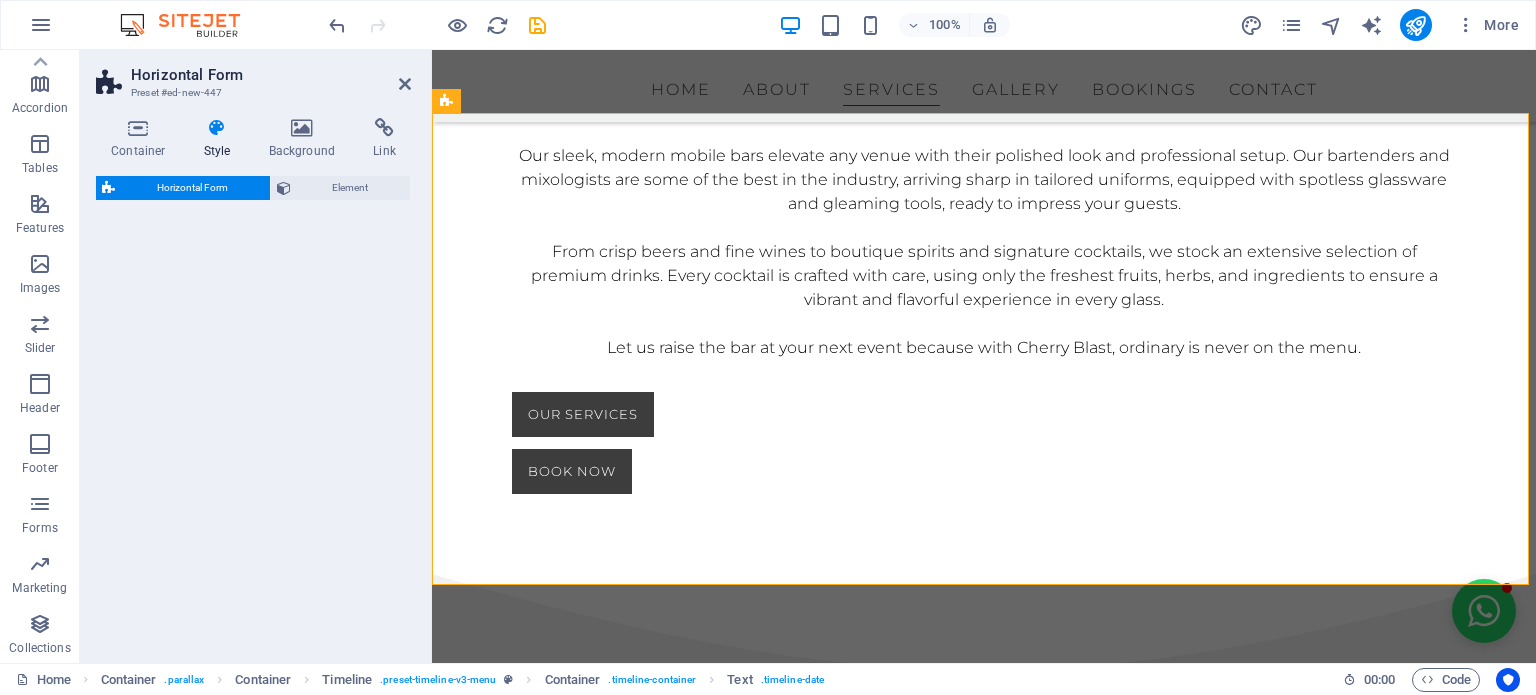 select on "rem" 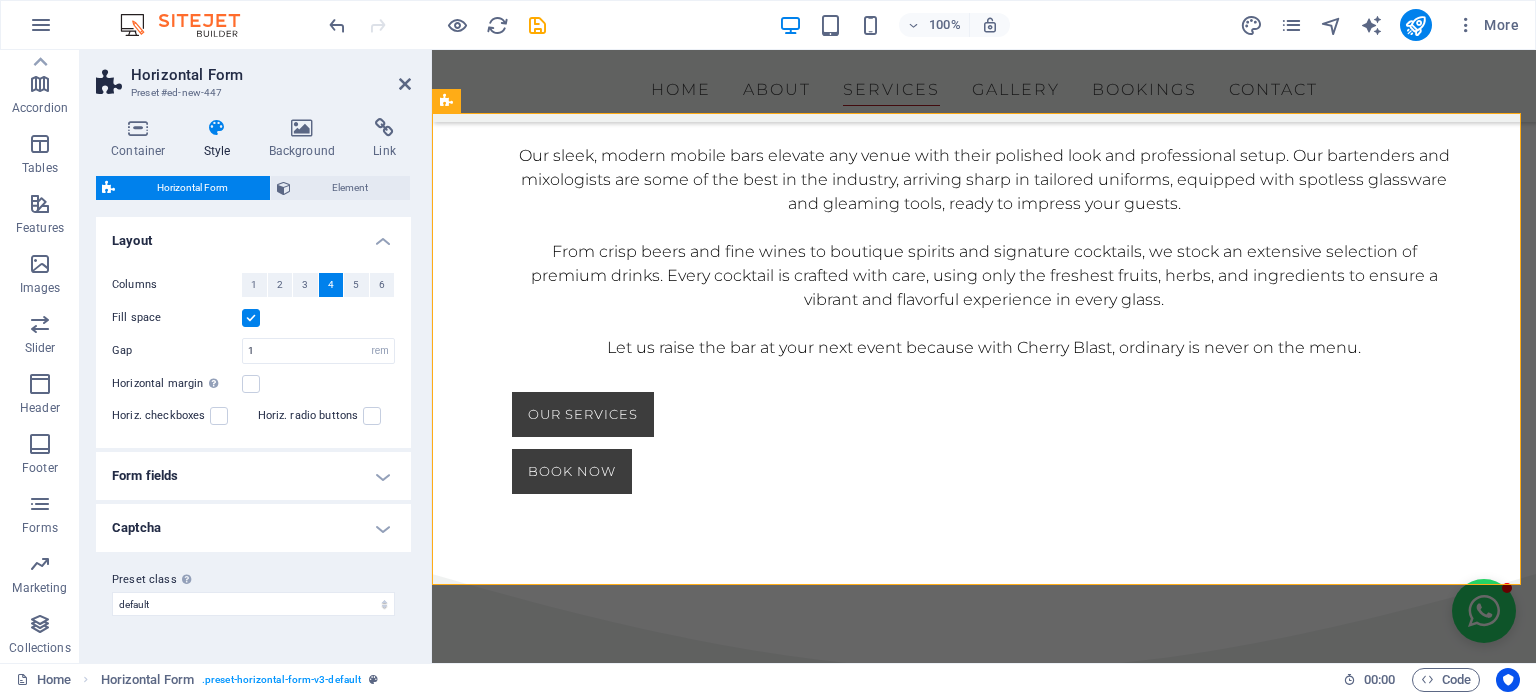 scroll, scrollTop: 3870, scrollLeft: 0, axis: vertical 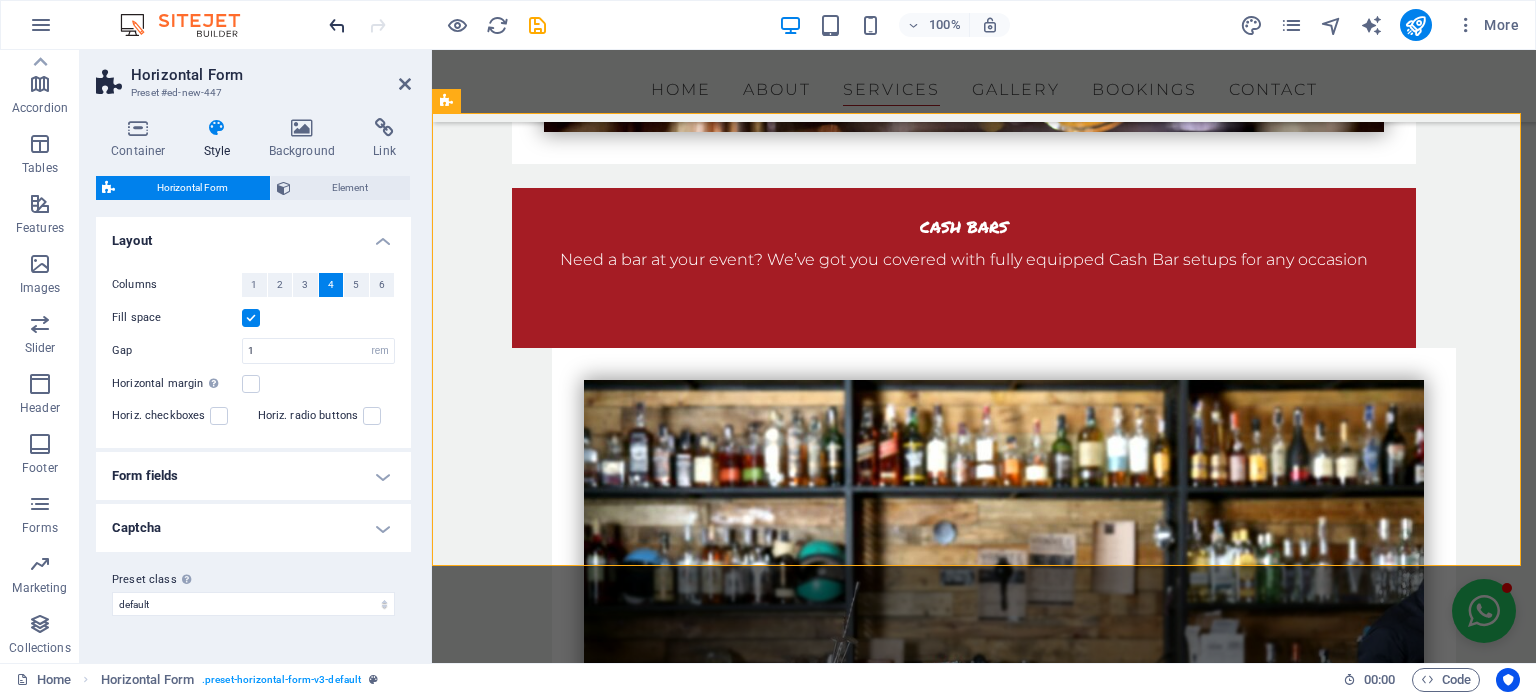 click at bounding box center [337, 25] 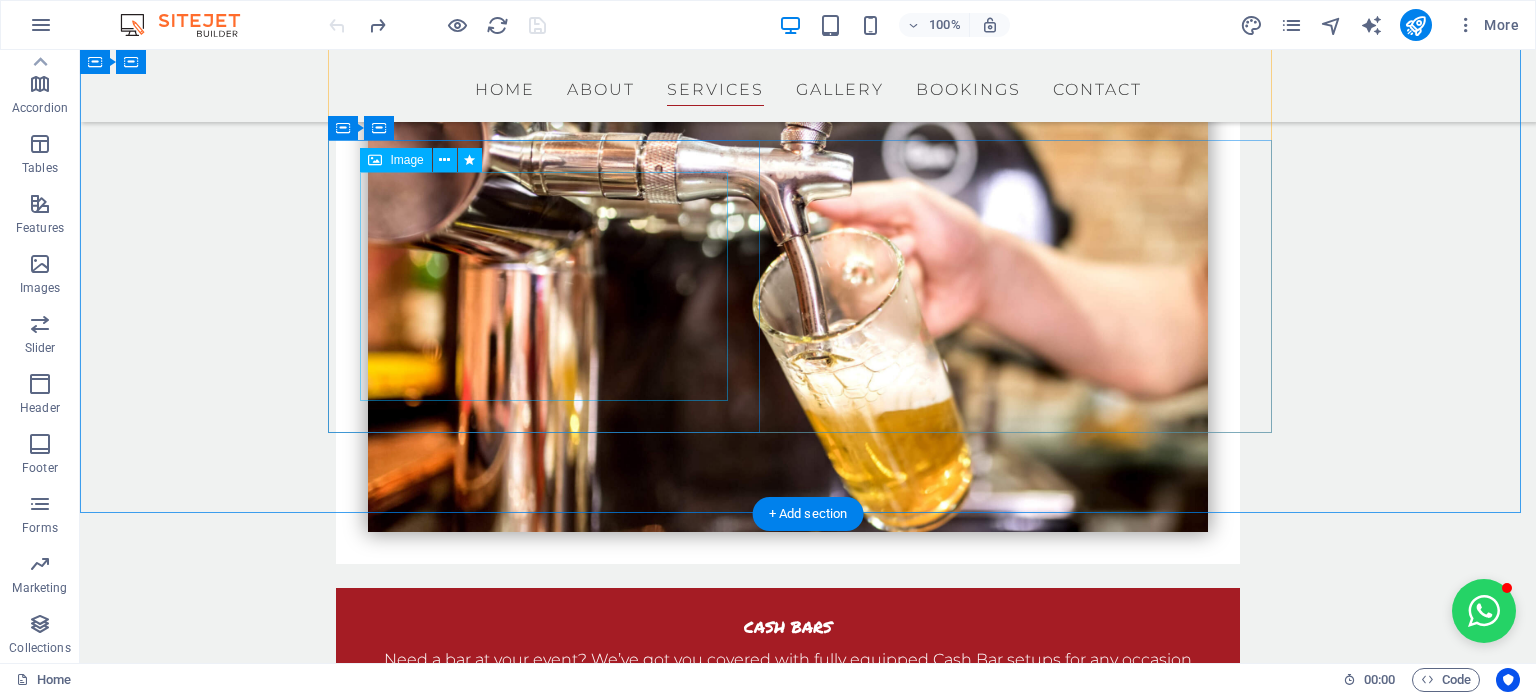 scroll, scrollTop: 3170, scrollLeft: 0, axis: vertical 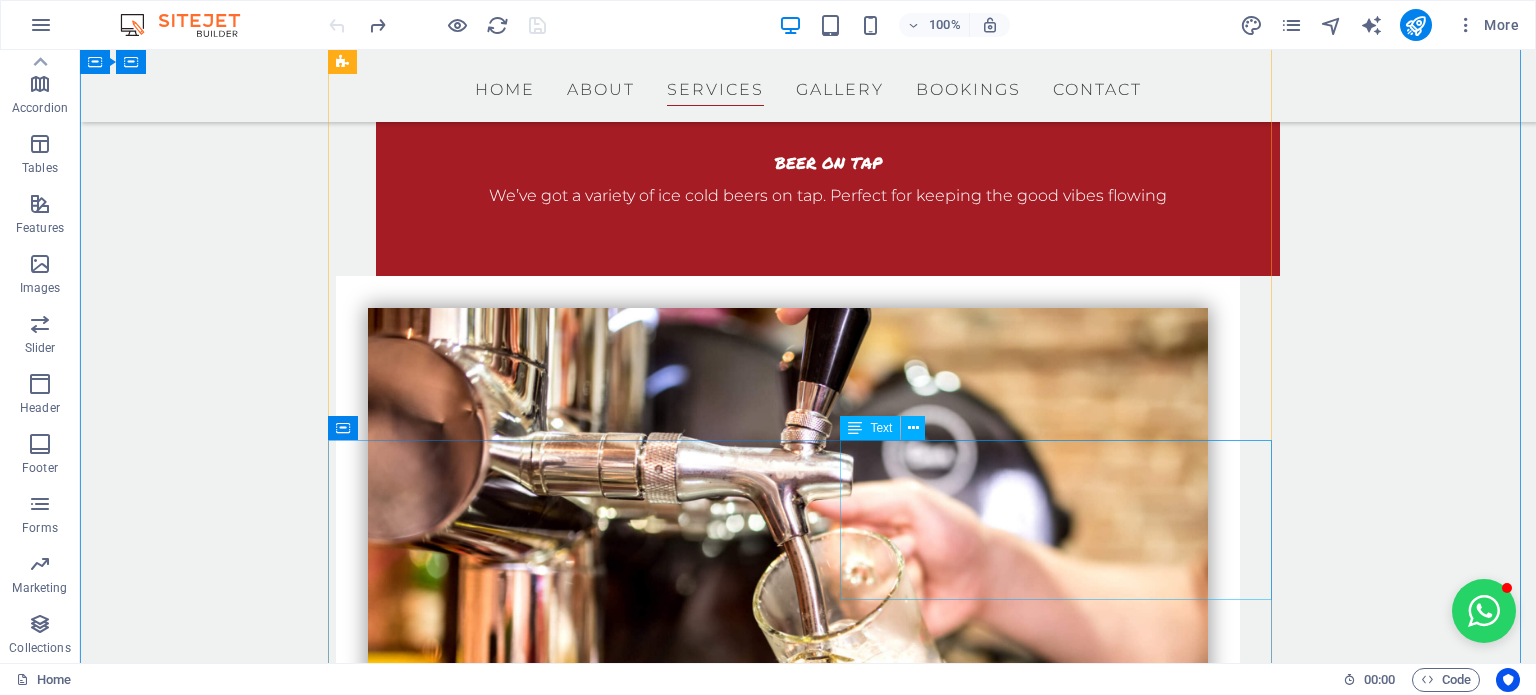 click on "Dry Hire Need just the bar setup? We offer Dry Hire options. You bring the drinks, we bring the bar." at bounding box center (828, 3230) 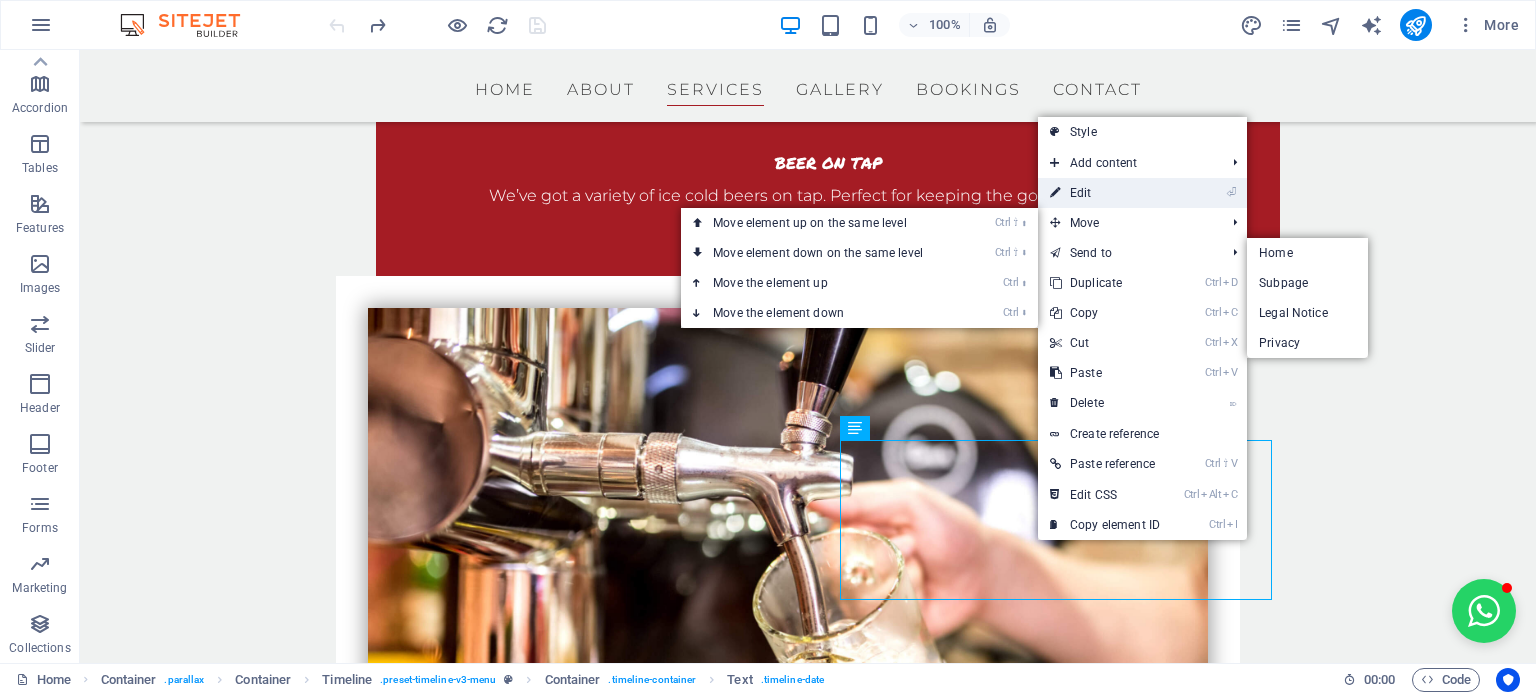 click on "⏎  Edit" at bounding box center (1105, 193) 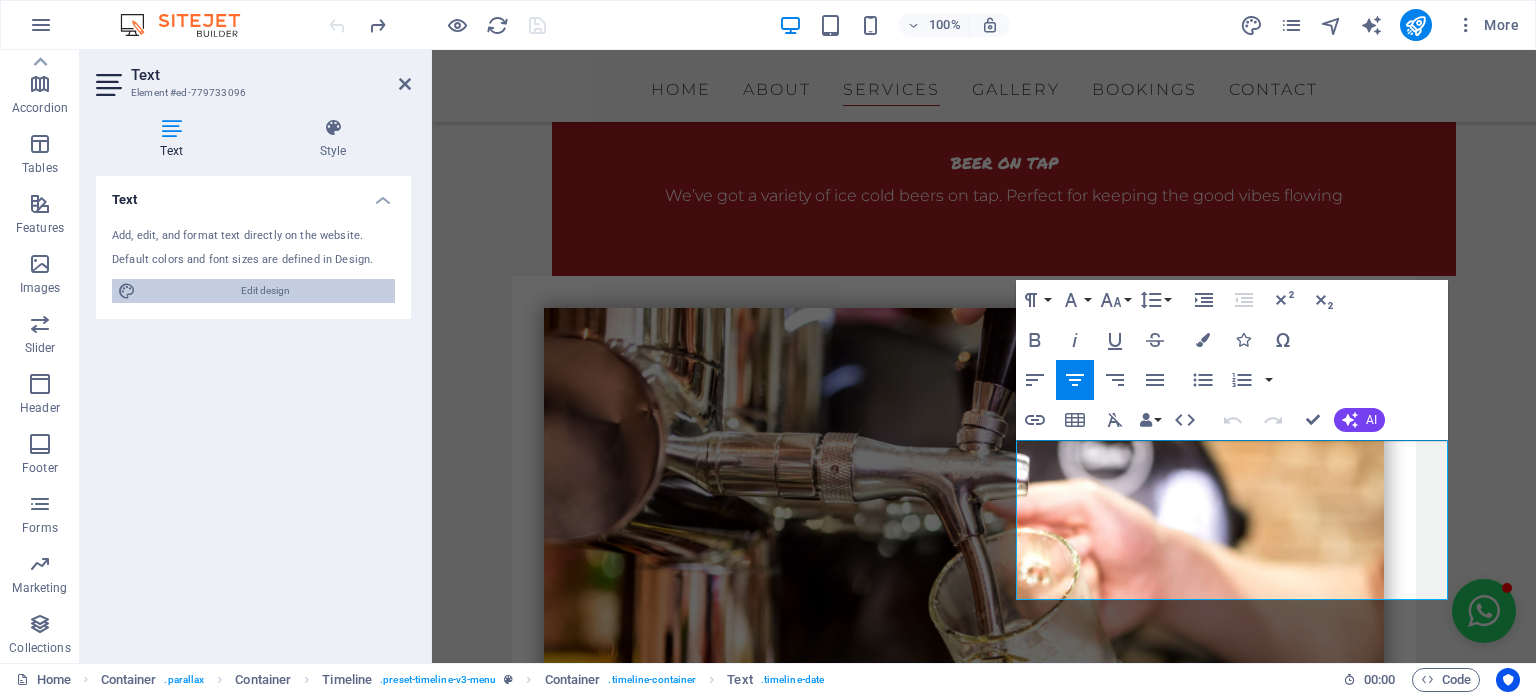 click on "Edit design" at bounding box center [265, 291] 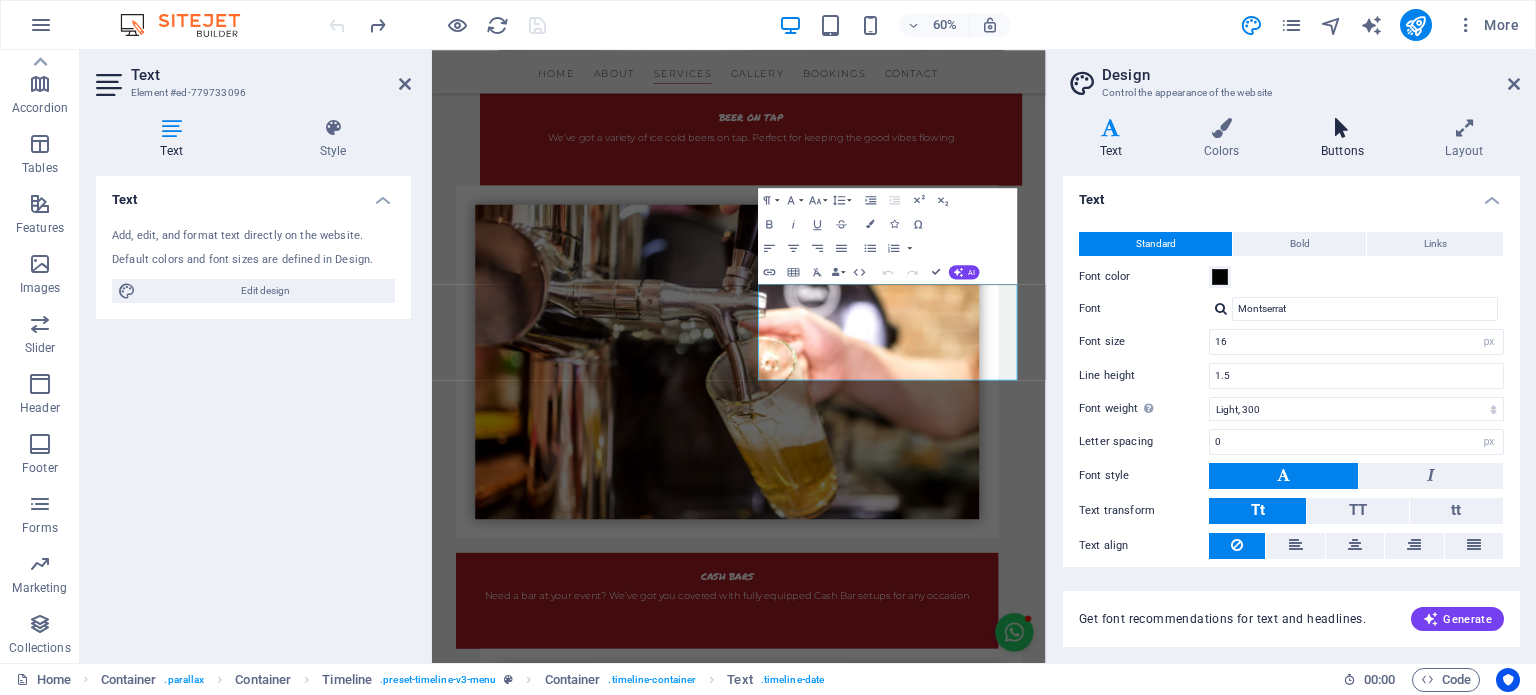 click at bounding box center (1342, 128) 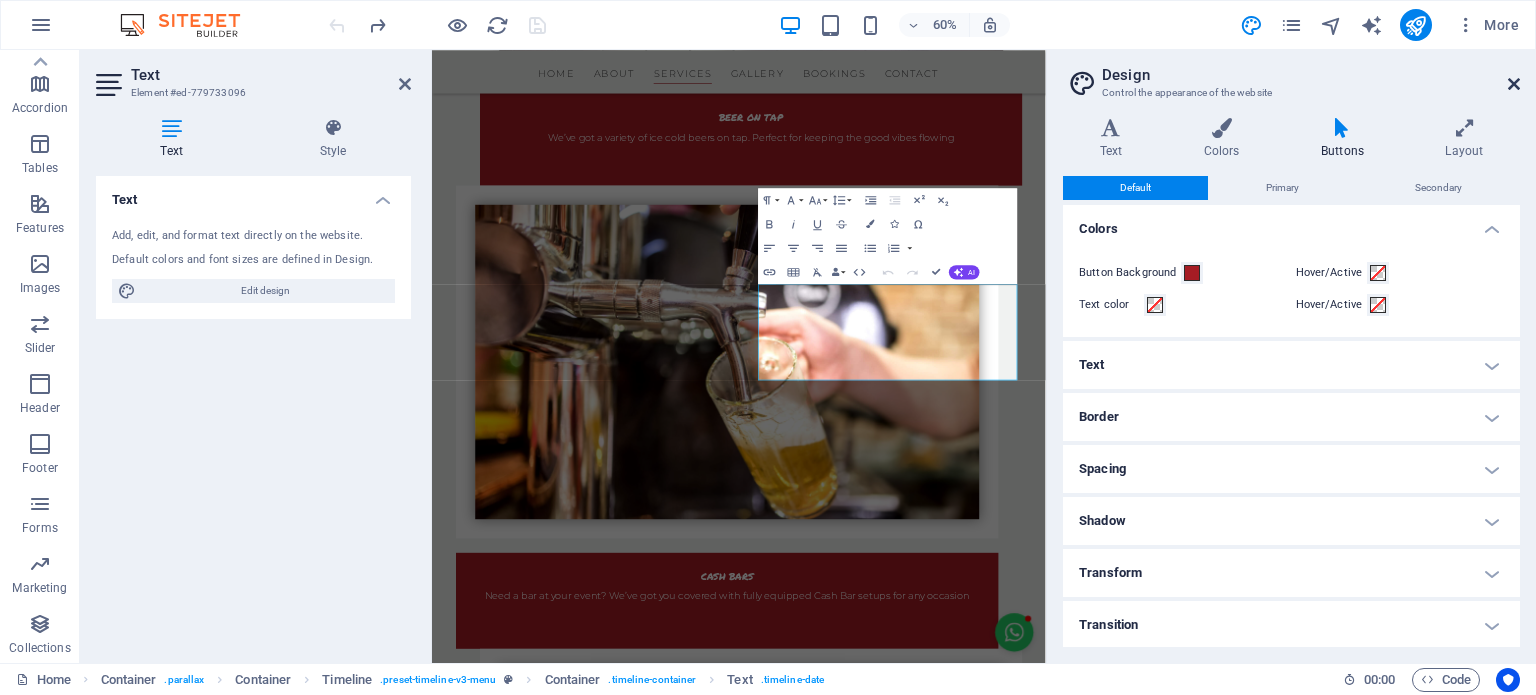 drag, startPoint x: 1511, startPoint y: 87, endPoint x: 1078, endPoint y: 37, distance: 435.8773 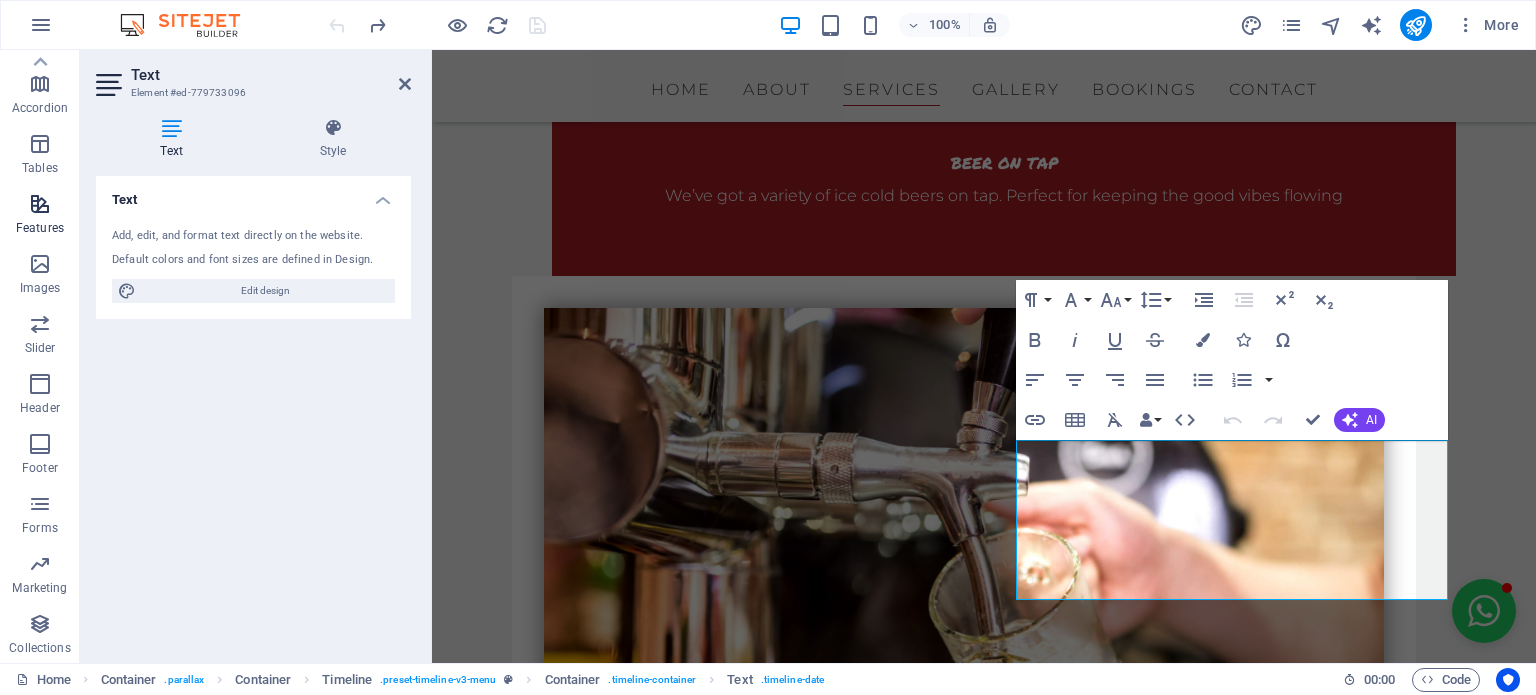 click on "Features" at bounding box center (40, 214) 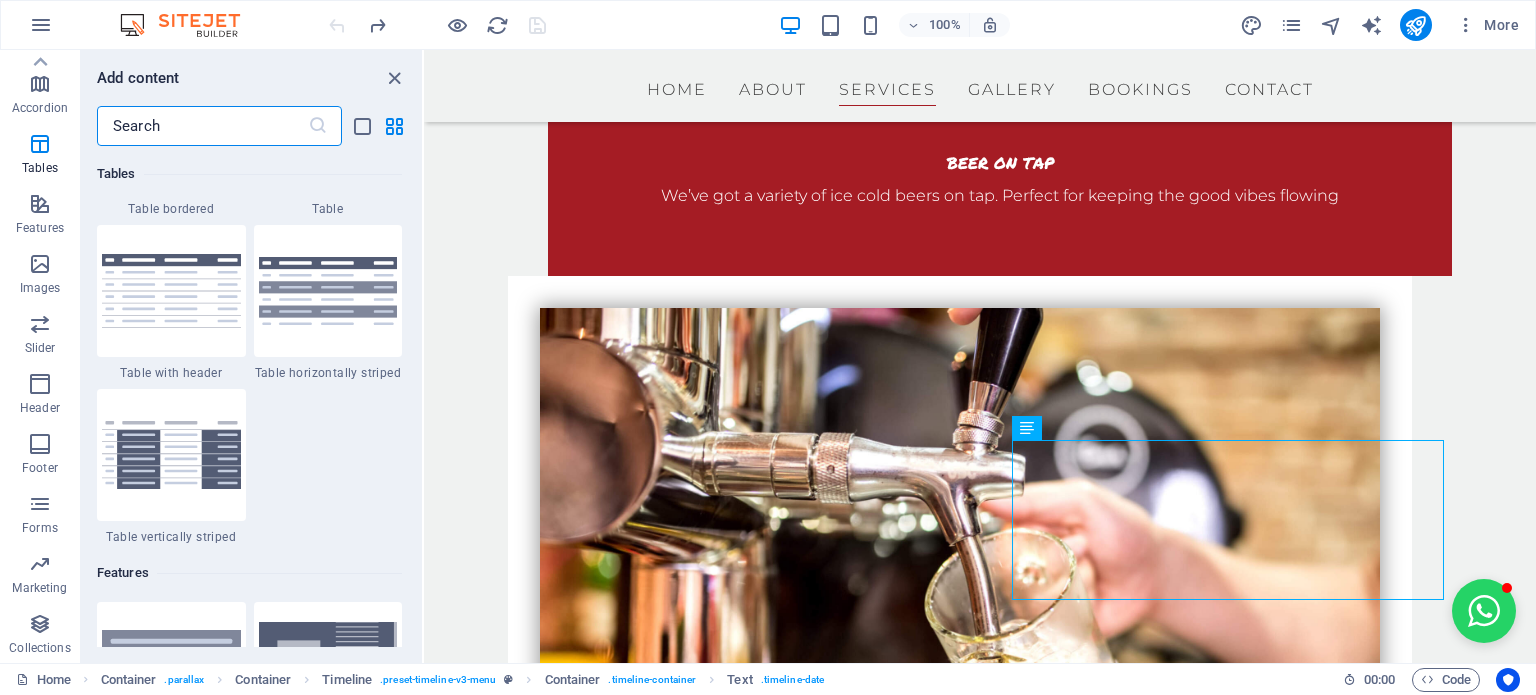 scroll, scrollTop: 7395, scrollLeft: 0, axis: vertical 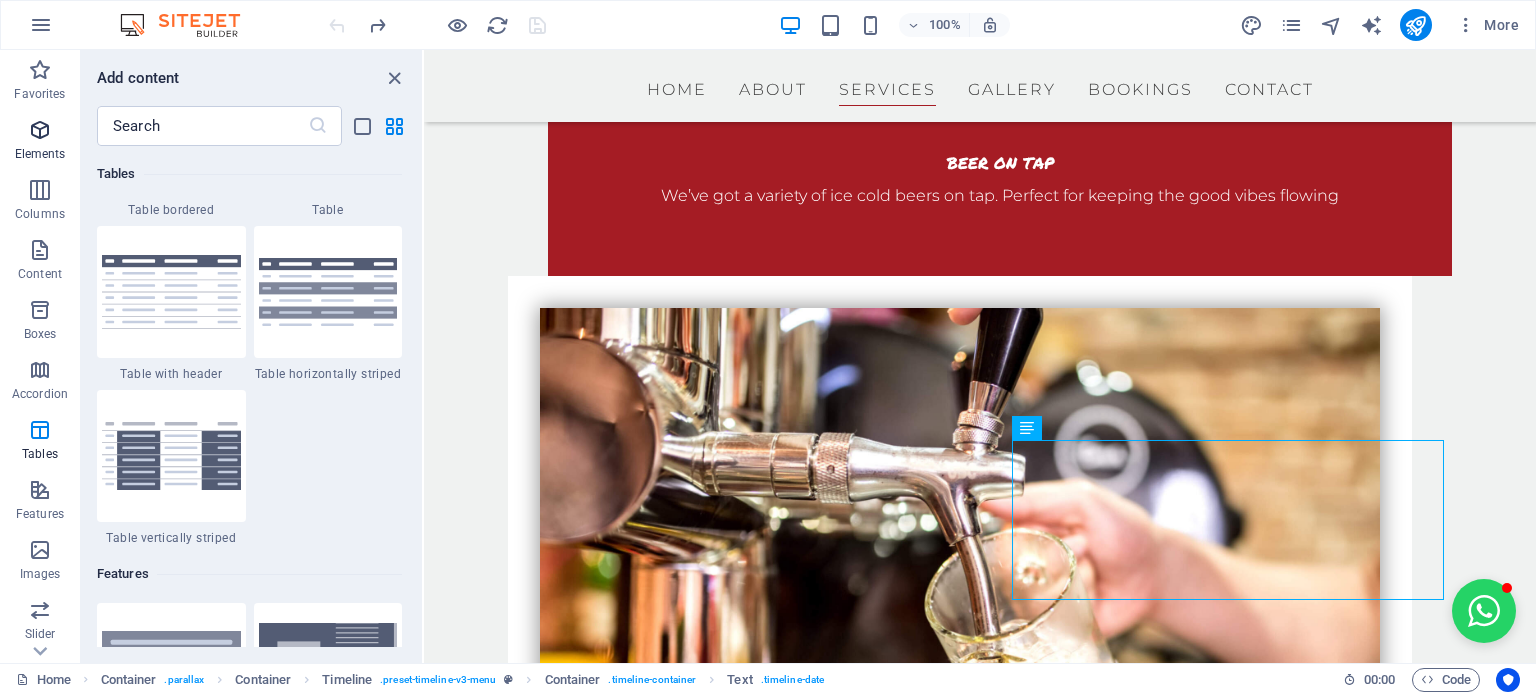 click at bounding box center [40, 130] 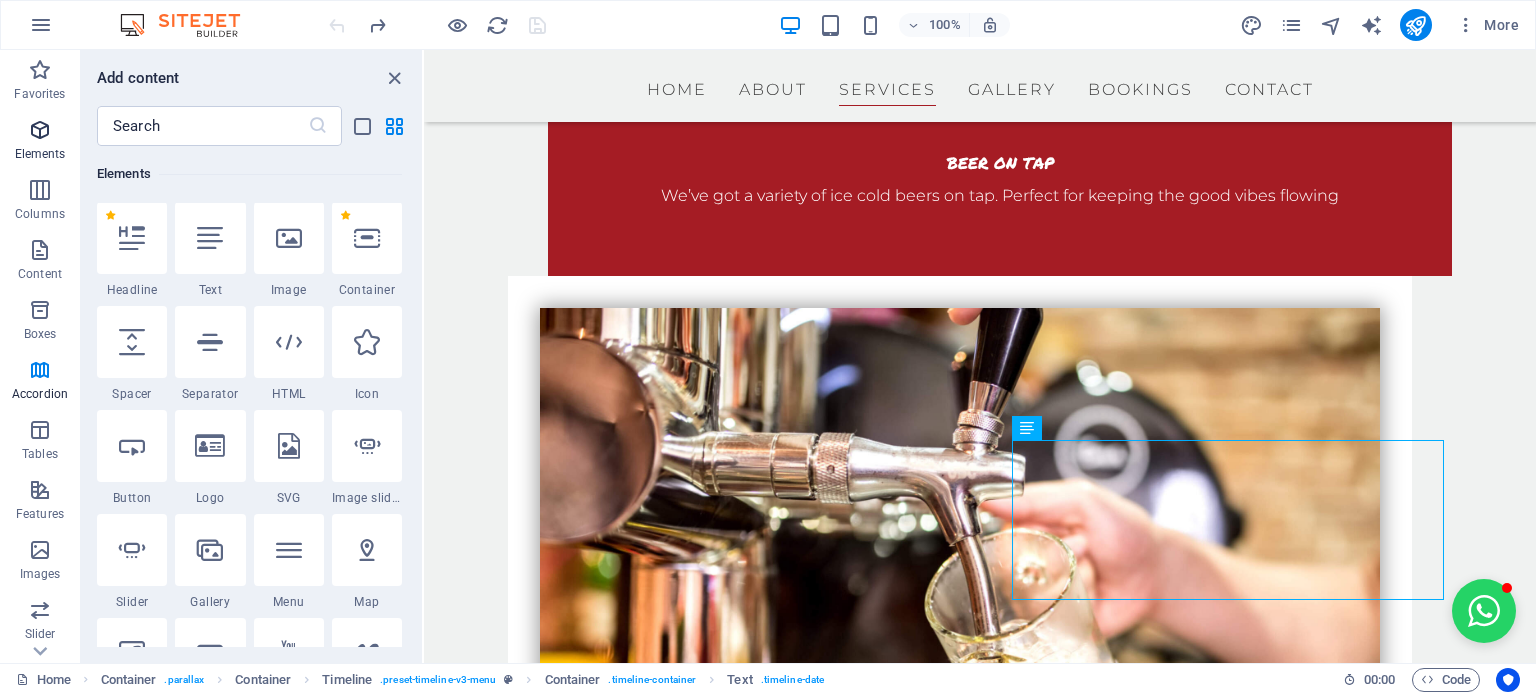 scroll, scrollTop: 213, scrollLeft: 0, axis: vertical 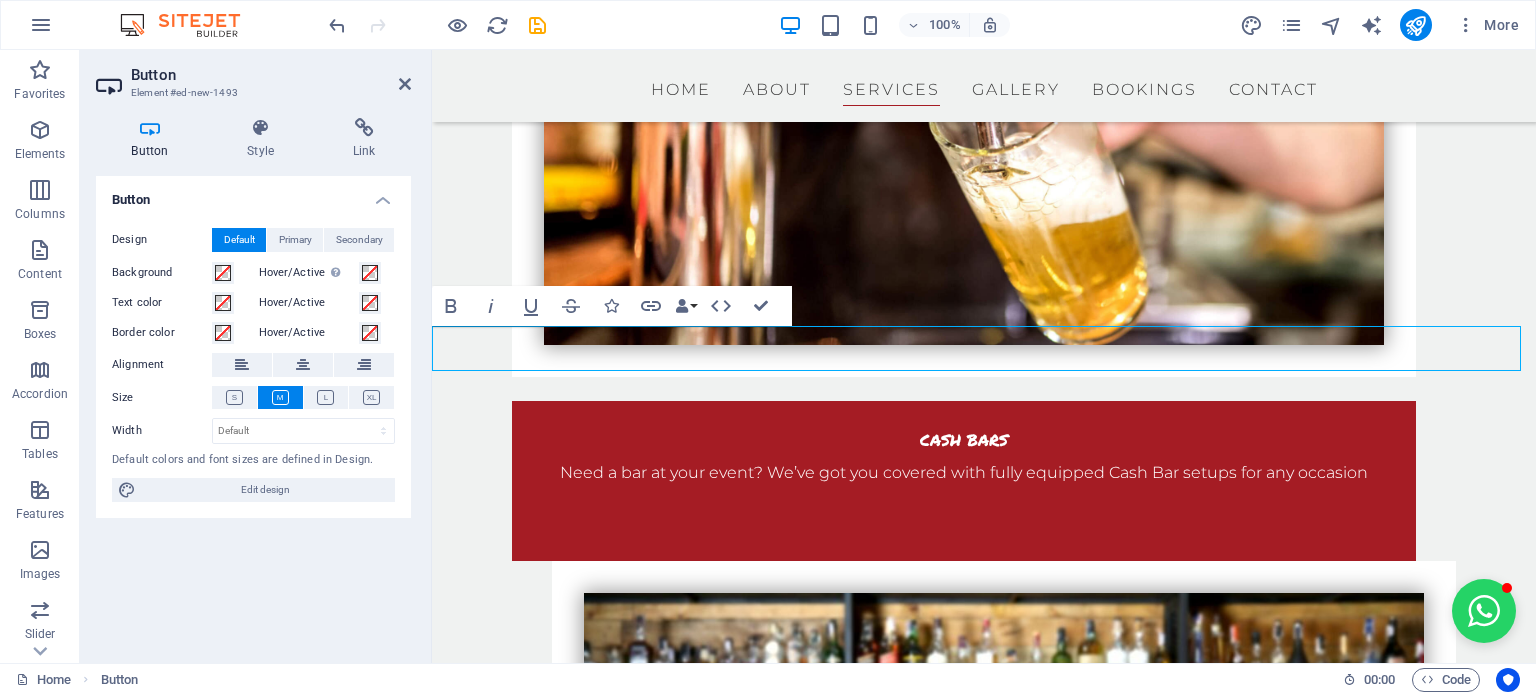 click on "Button label" at bounding box center (984, 3511) 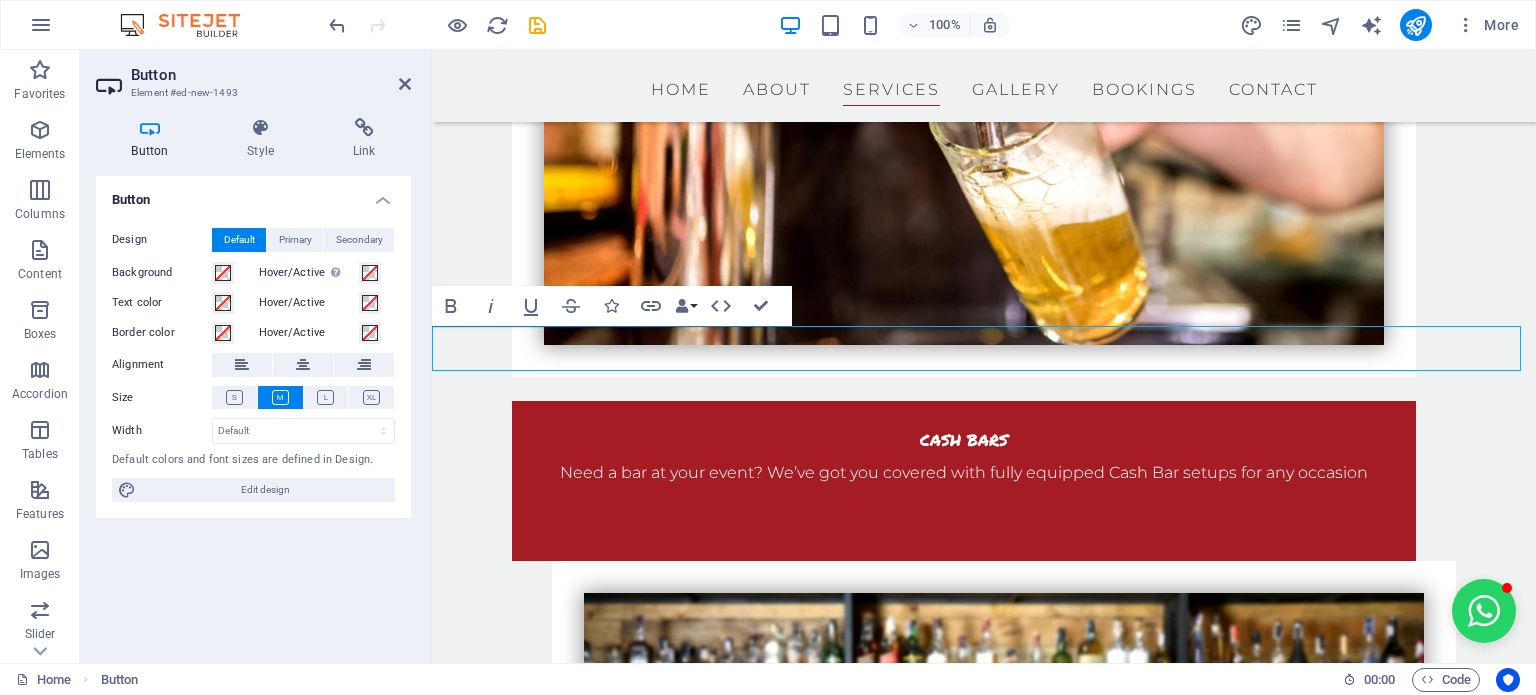click on "Button label" at bounding box center (505, 3511) 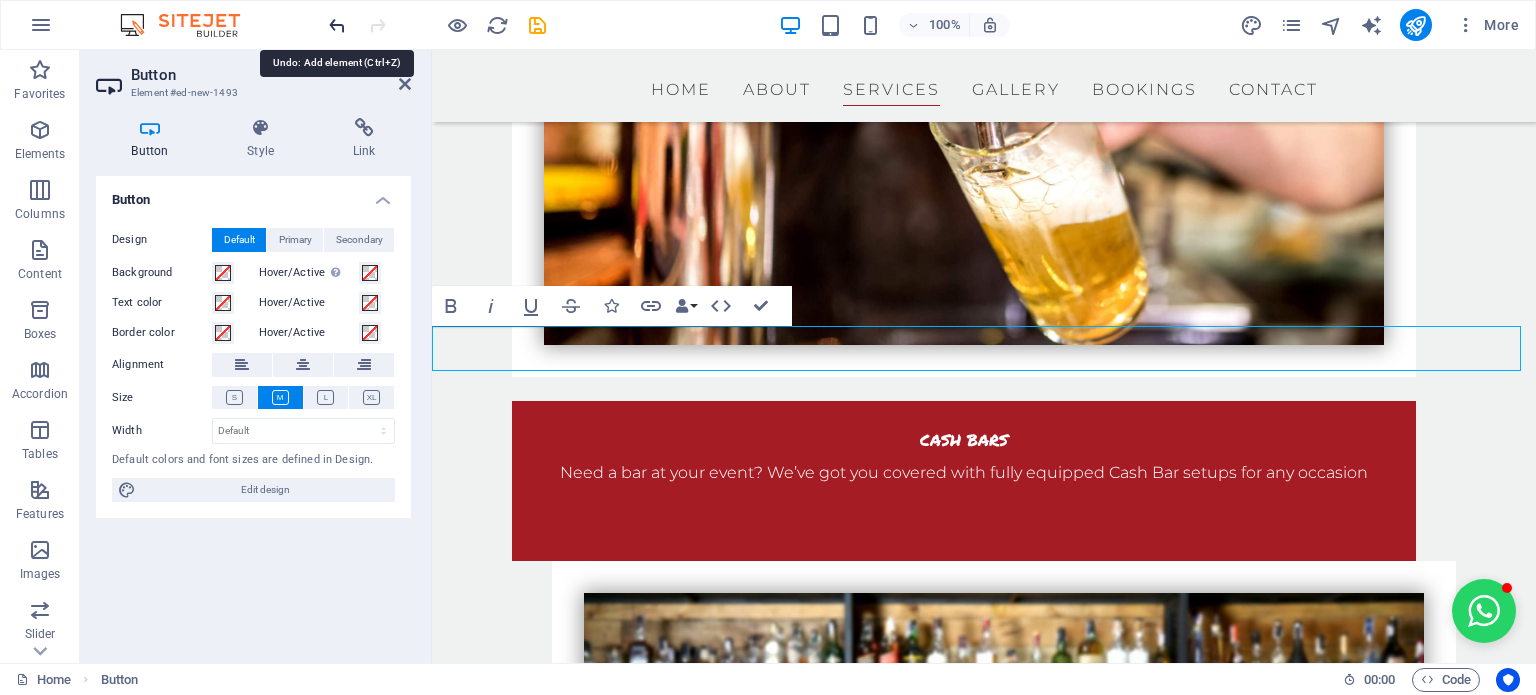 click at bounding box center (337, 25) 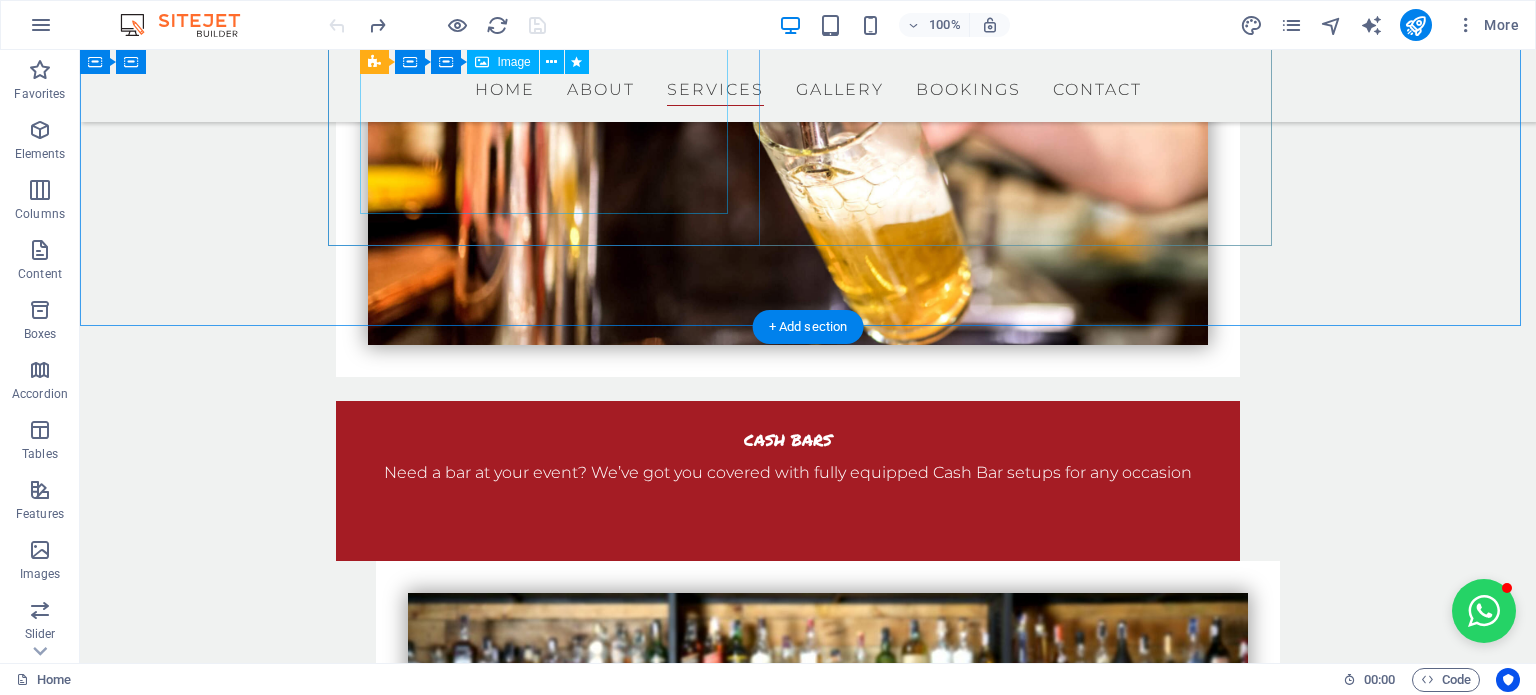 scroll, scrollTop: 3257, scrollLeft: 0, axis: vertical 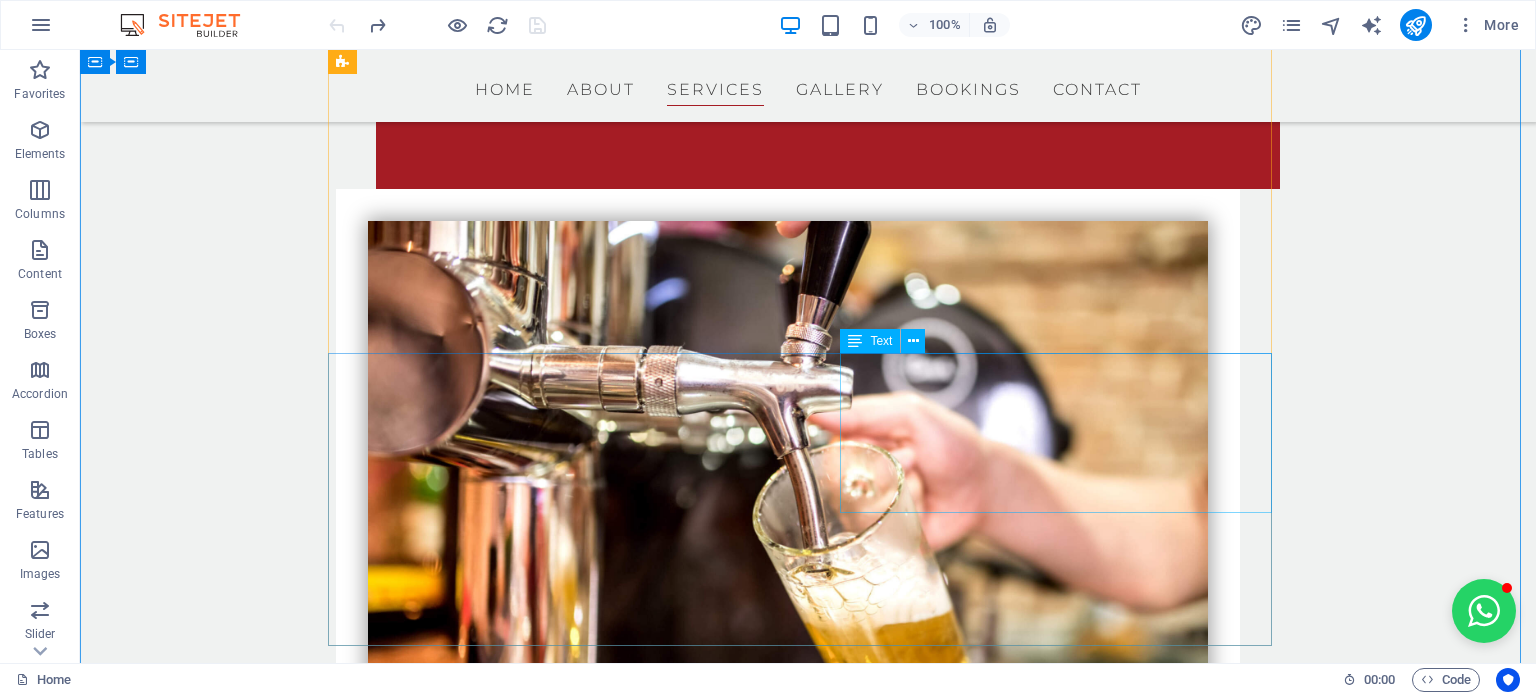 click on "Dry Hire Need just the bar setup? We offer Dry Hire options. You bring the drinks, we bring the bar." at bounding box center [828, 3143] 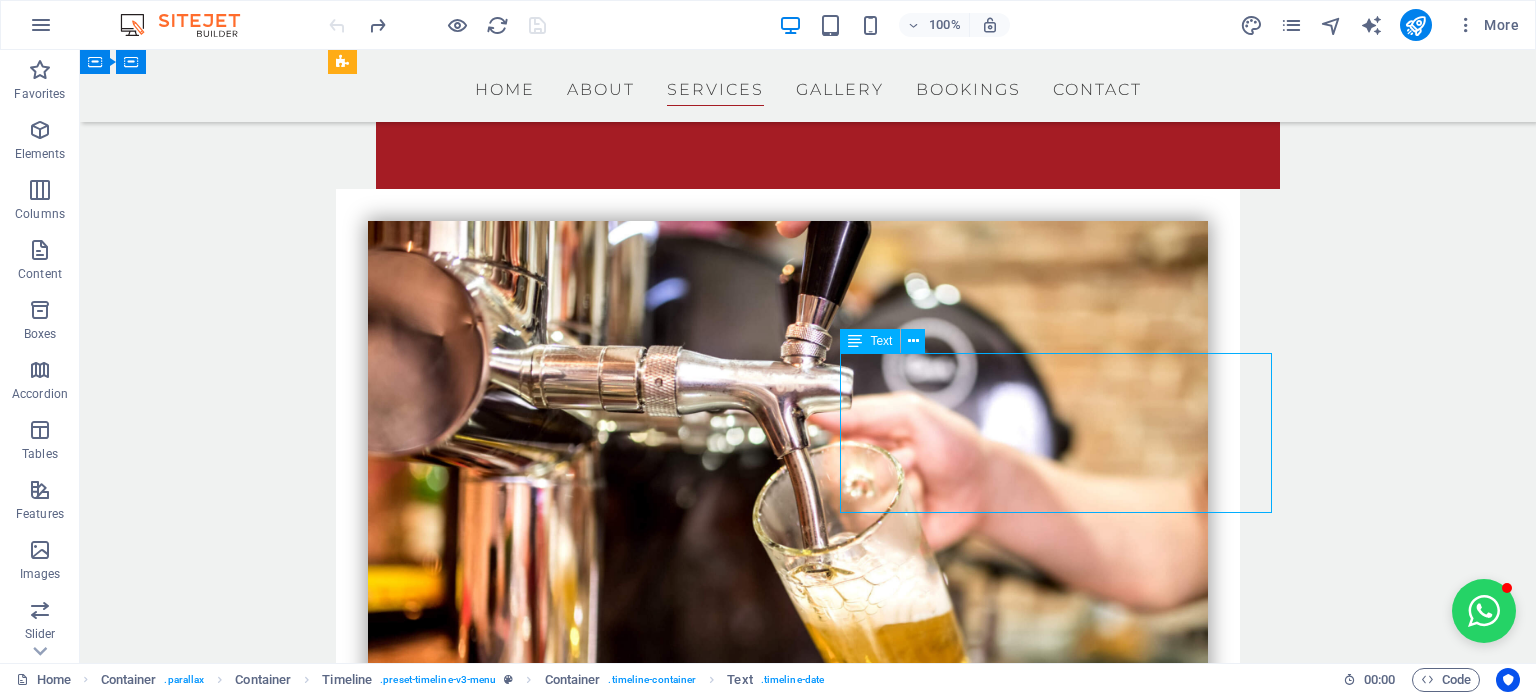 click on "Dry Hire Need just the bar setup? We offer Dry Hire options. You bring the drinks, we bring the bar." at bounding box center [828, 3143] 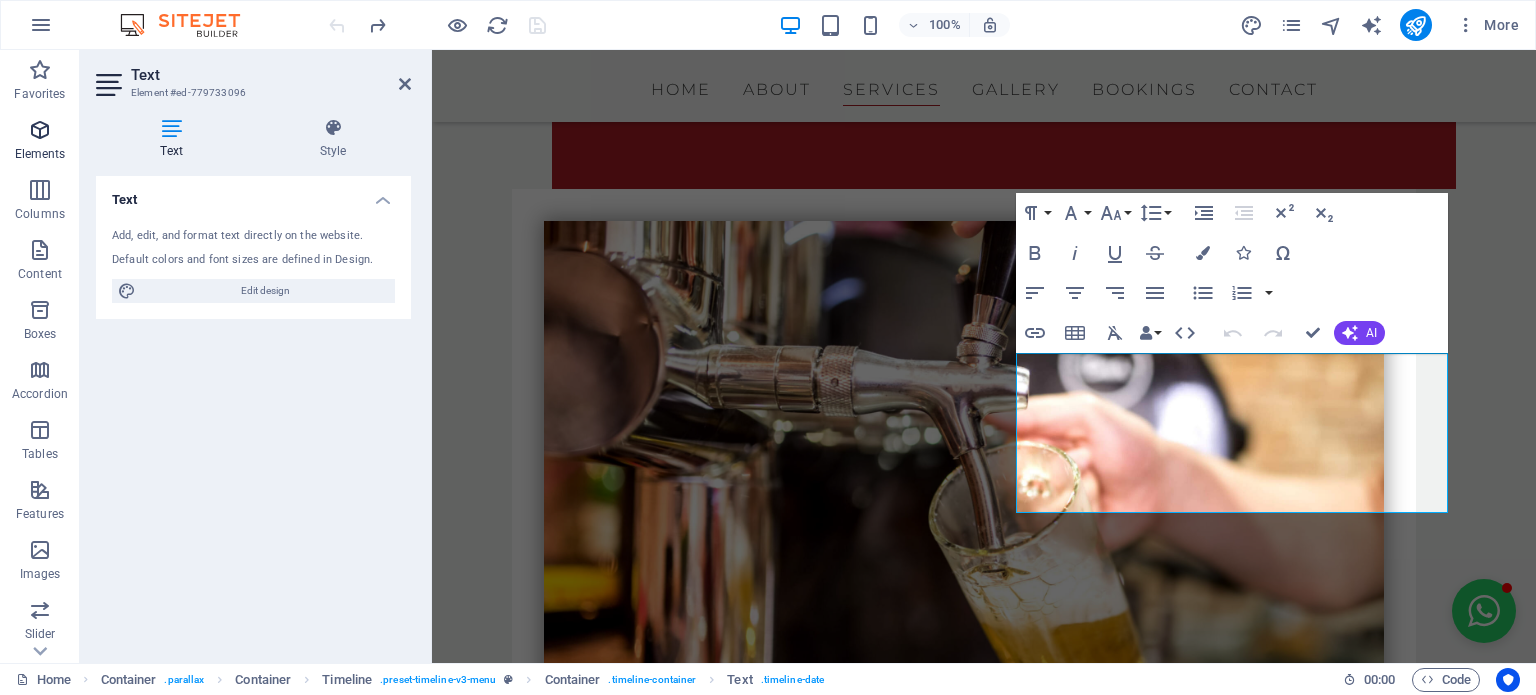 click on "Elements" at bounding box center [40, 142] 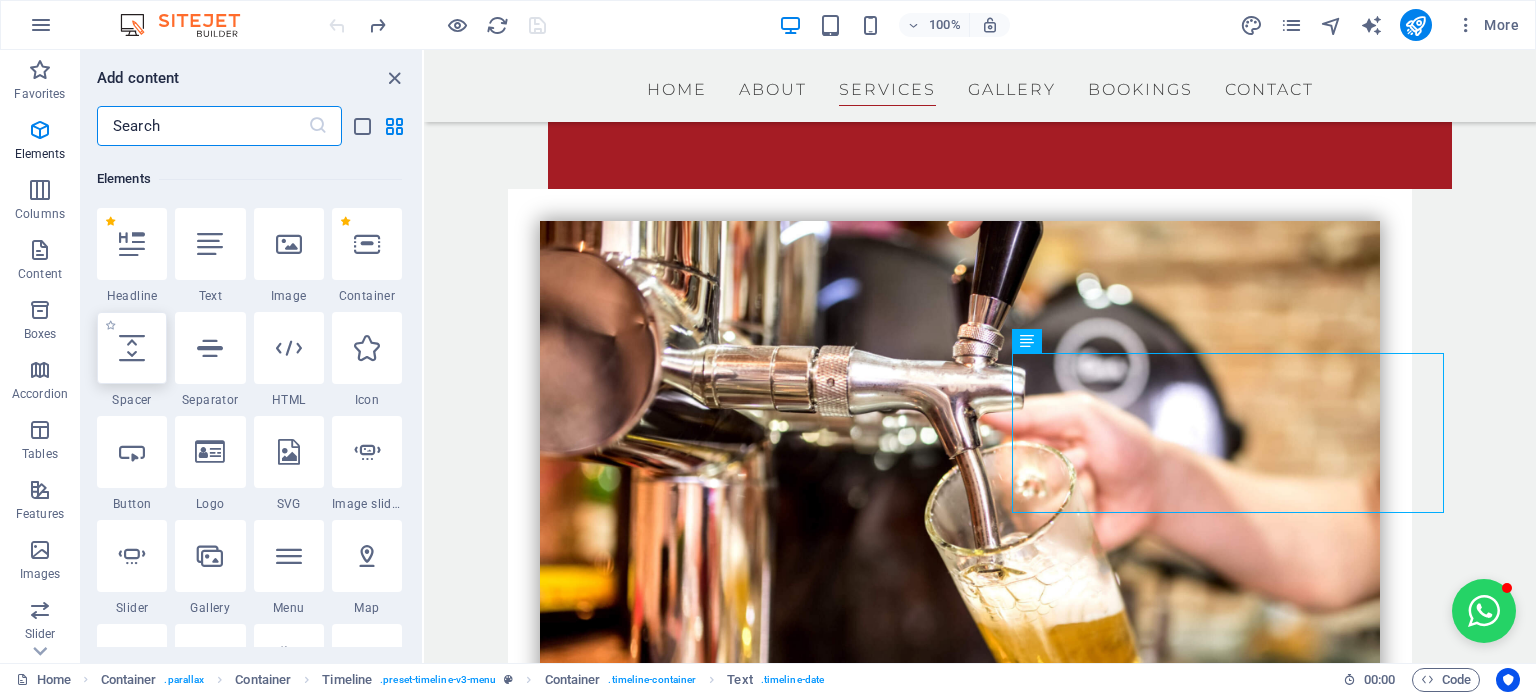 scroll, scrollTop: 212, scrollLeft: 0, axis: vertical 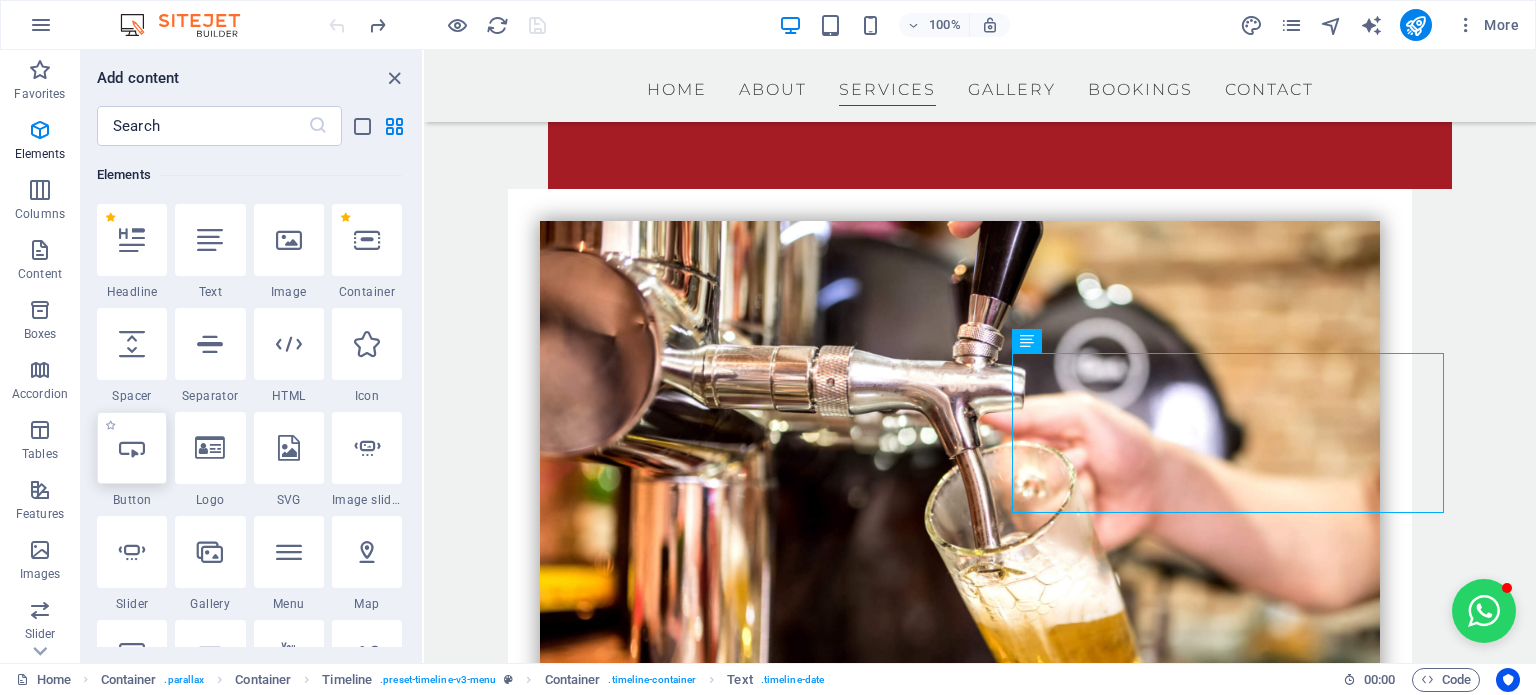 click at bounding box center [132, 448] 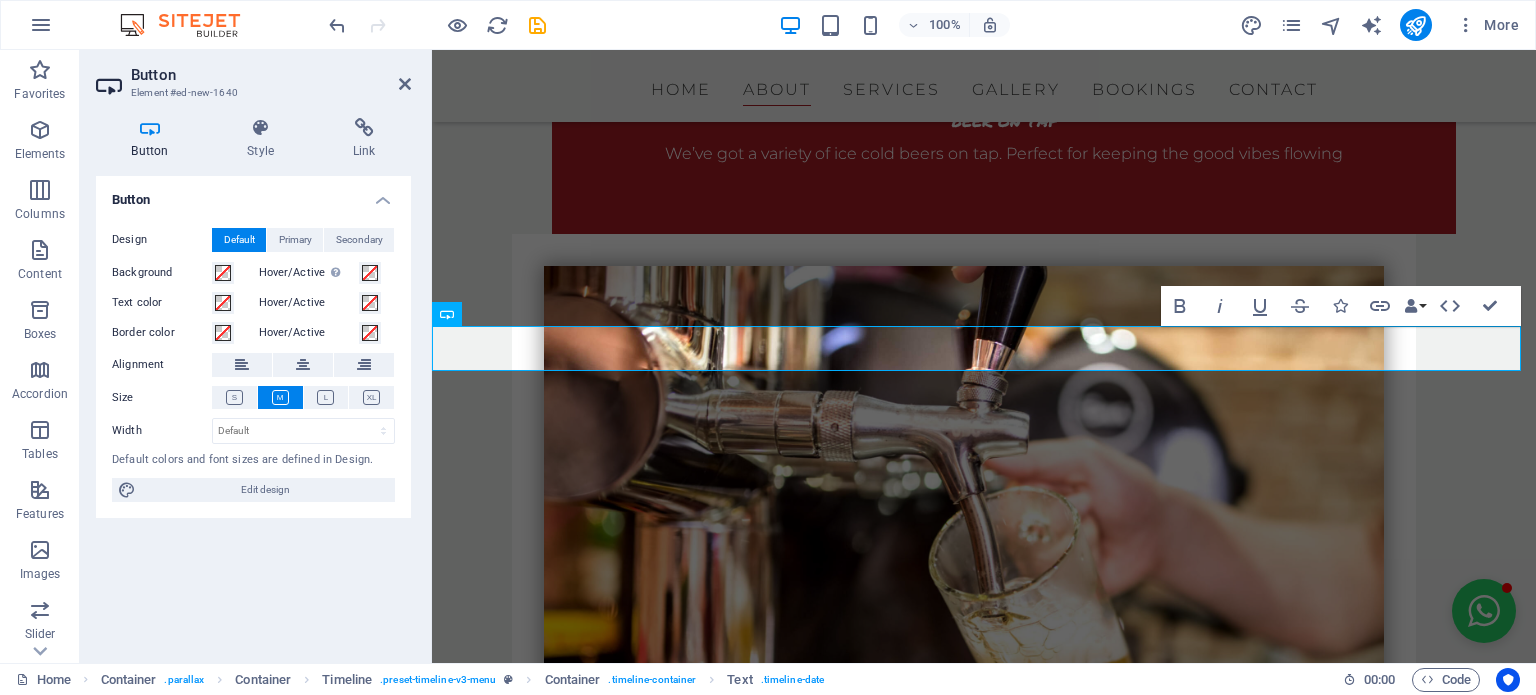 scroll, scrollTop: 1520, scrollLeft: 0, axis: vertical 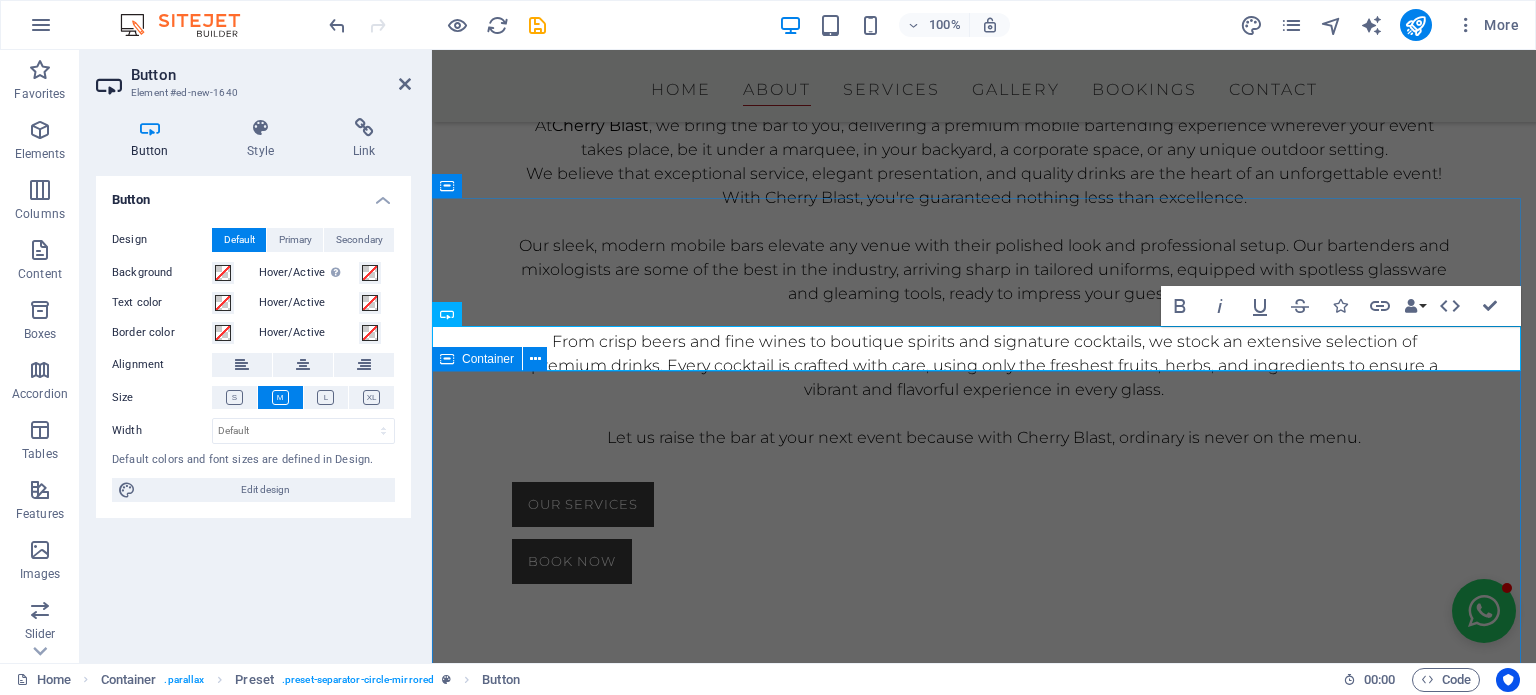 click on "Our Services Cocktail LED BARS At Cherry Blast, we’re all about style and experience and our LED bars are the ultimate showstoppers, turning heads at every event BEER ON TAP We’ve got a variety of ice cold beers on tap. Perfect for keeping the good vibes flowing  CASH BARS Need a bar at your event? We’ve got you covered with fully equipped Cash Bar setups for any occasion Premium Glasses We serve in premium glassware to elevate every sip and add a touch of class to your event Craft Ice Craft ice isn’t just a detail, it’s part of the experience , slow melting, crystal clear, and cocktail ready Dry Hire Need just the bar setup? We offer Dry Hire options. You bring the drinks, we bring the bar." at bounding box center [984, 3254] 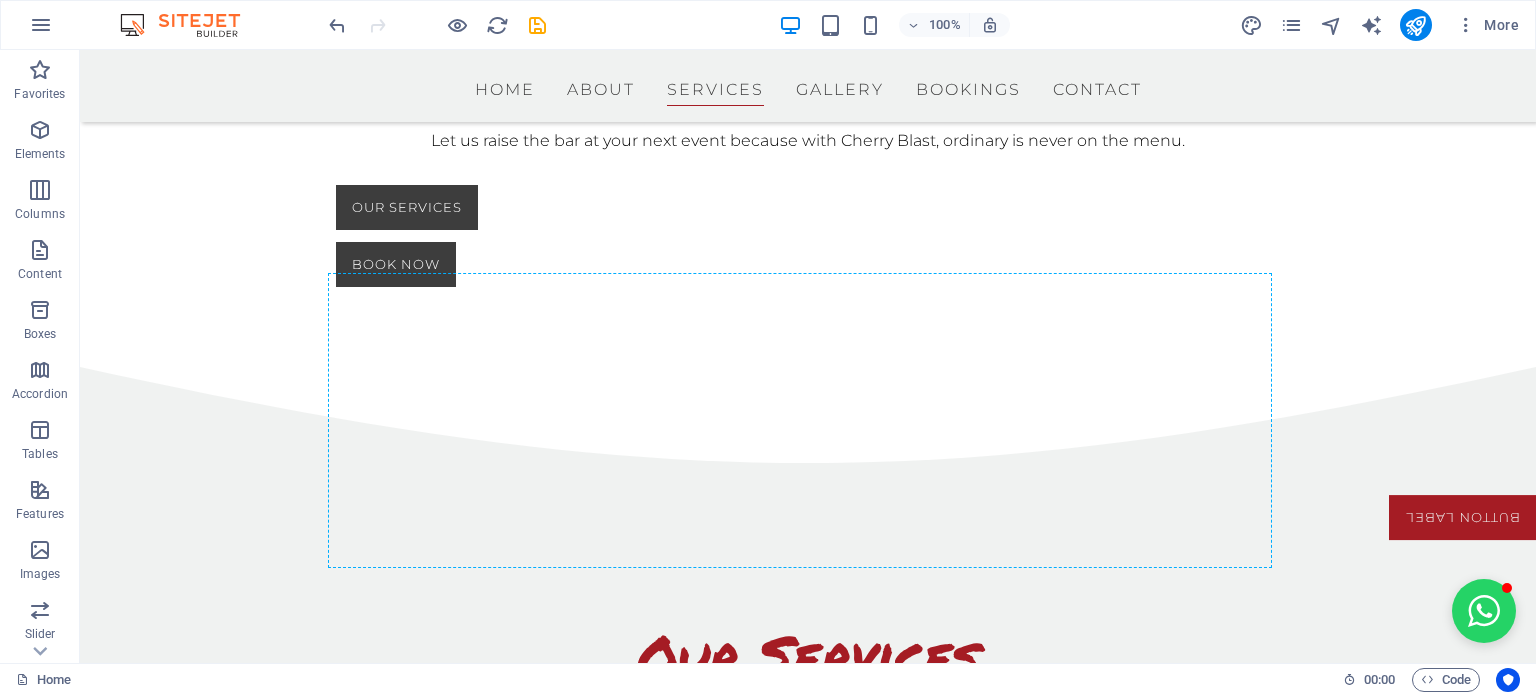 drag, startPoint x: 1450, startPoint y: 347, endPoint x: 549, endPoint y: 397, distance: 902.3863 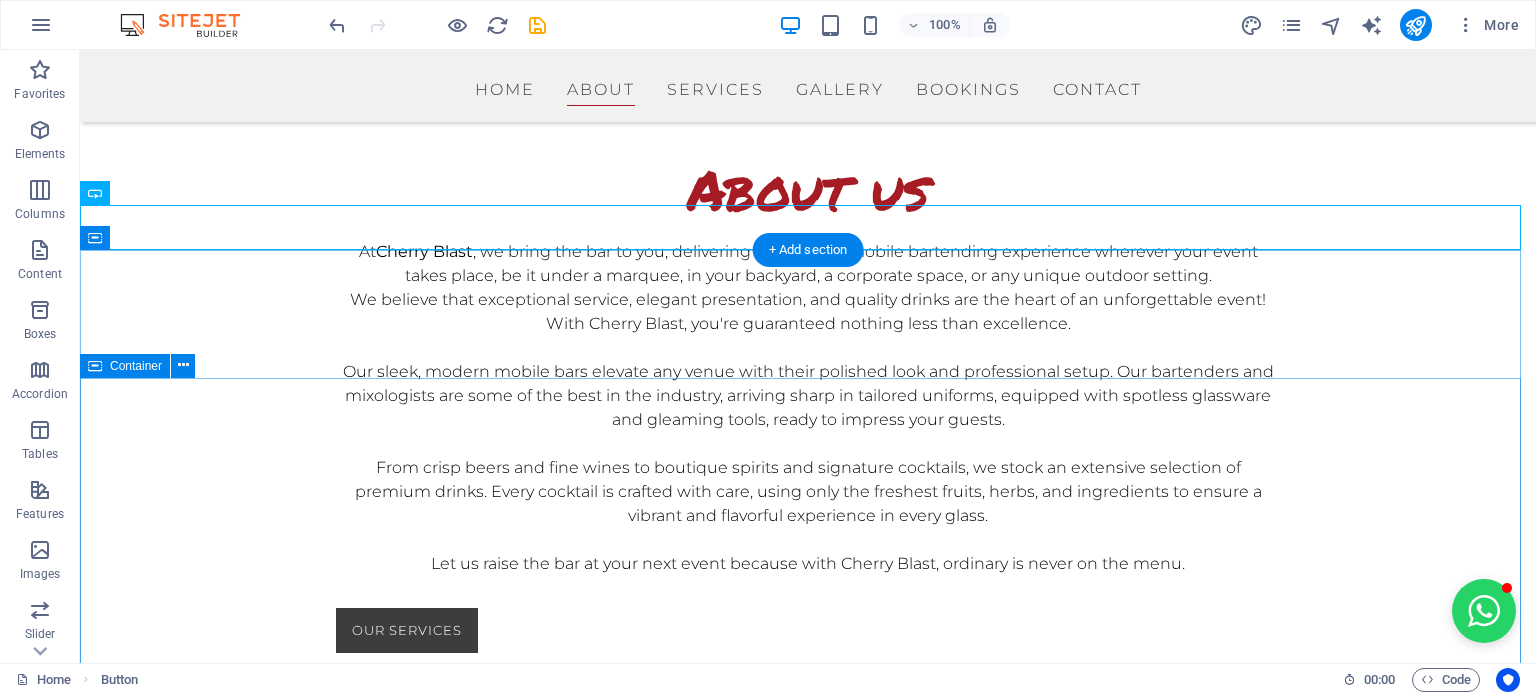 scroll, scrollTop: 1392, scrollLeft: 0, axis: vertical 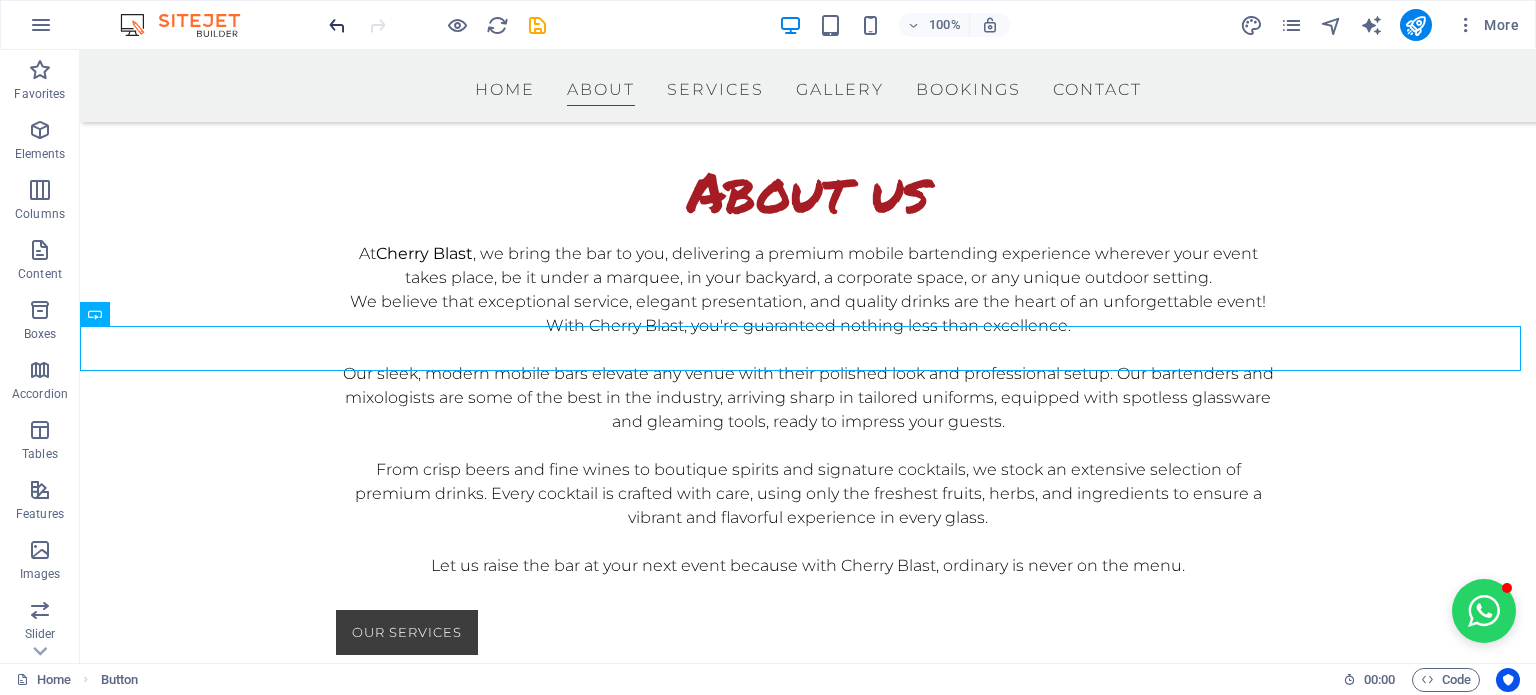 click at bounding box center (337, 25) 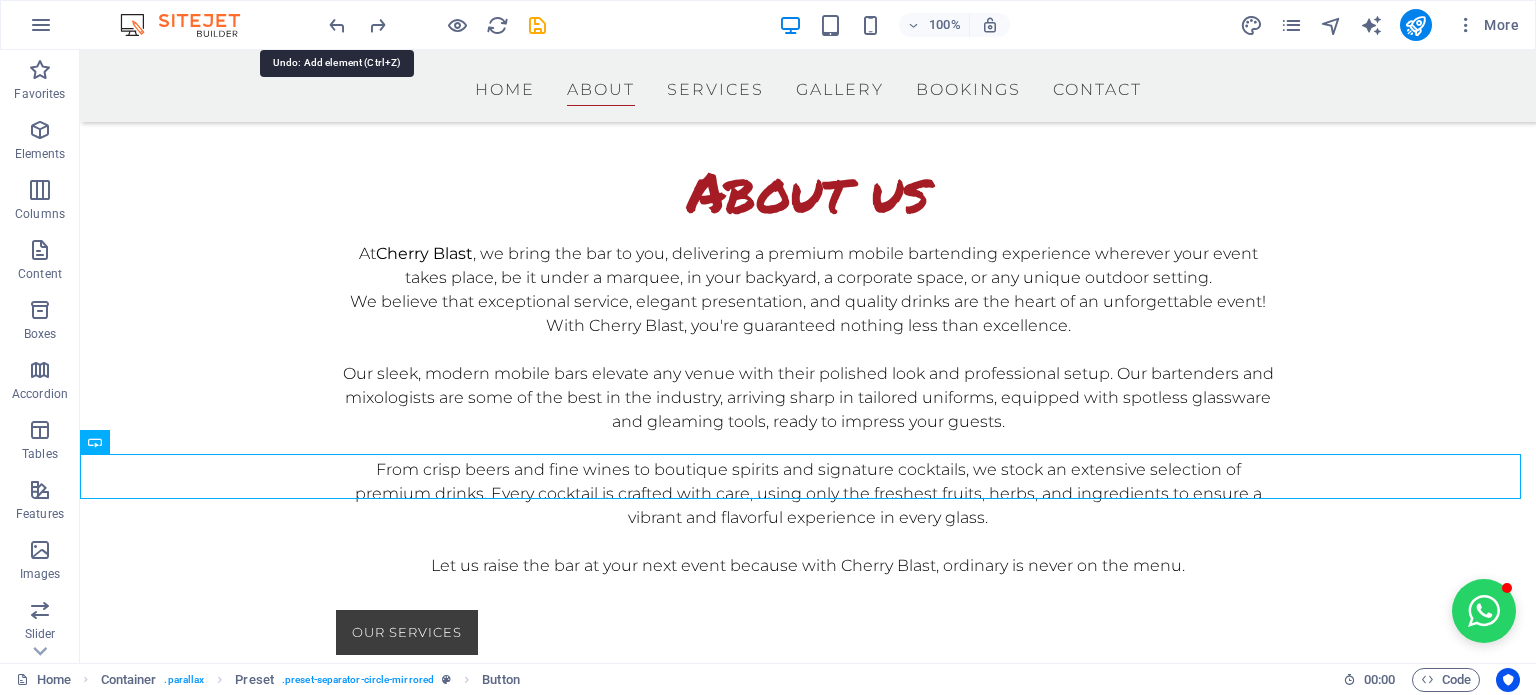 click at bounding box center (337, 25) 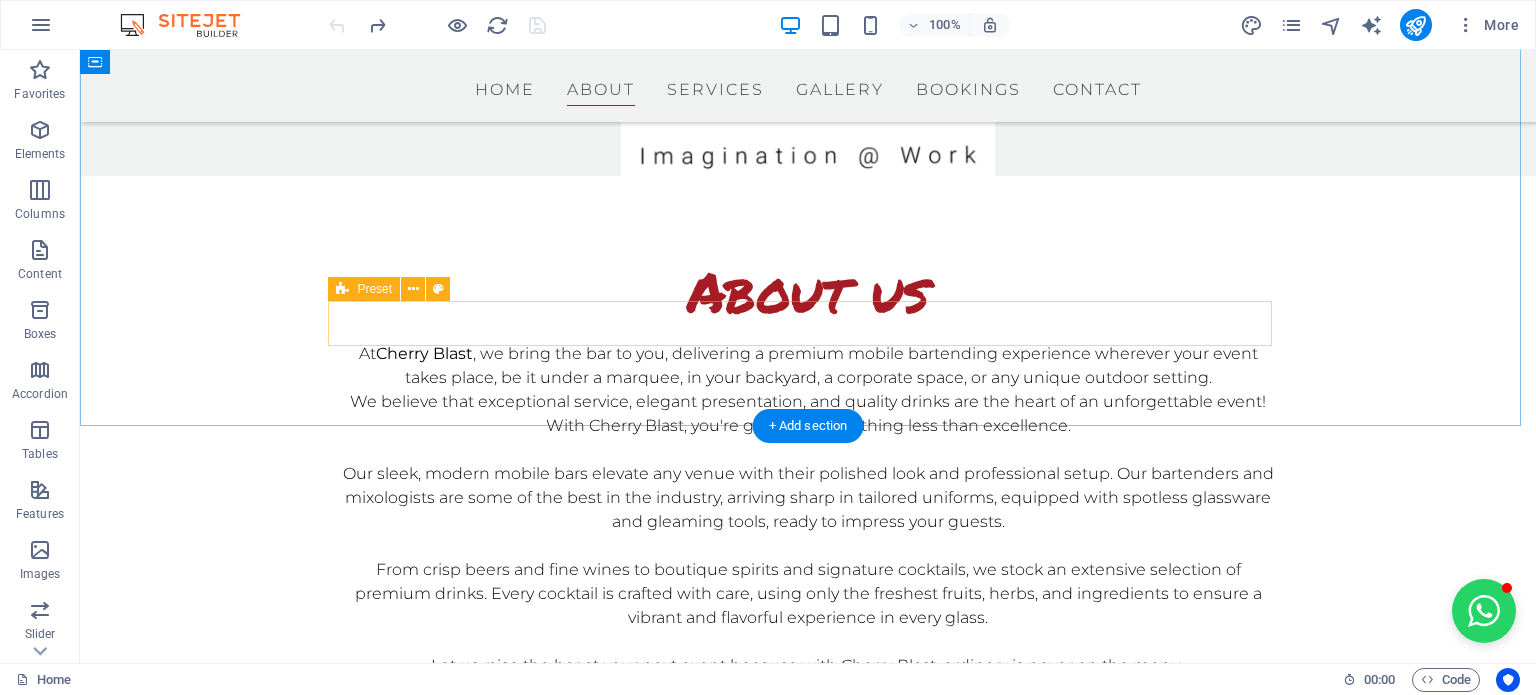 scroll, scrollTop: 1692, scrollLeft: 0, axis: vertical 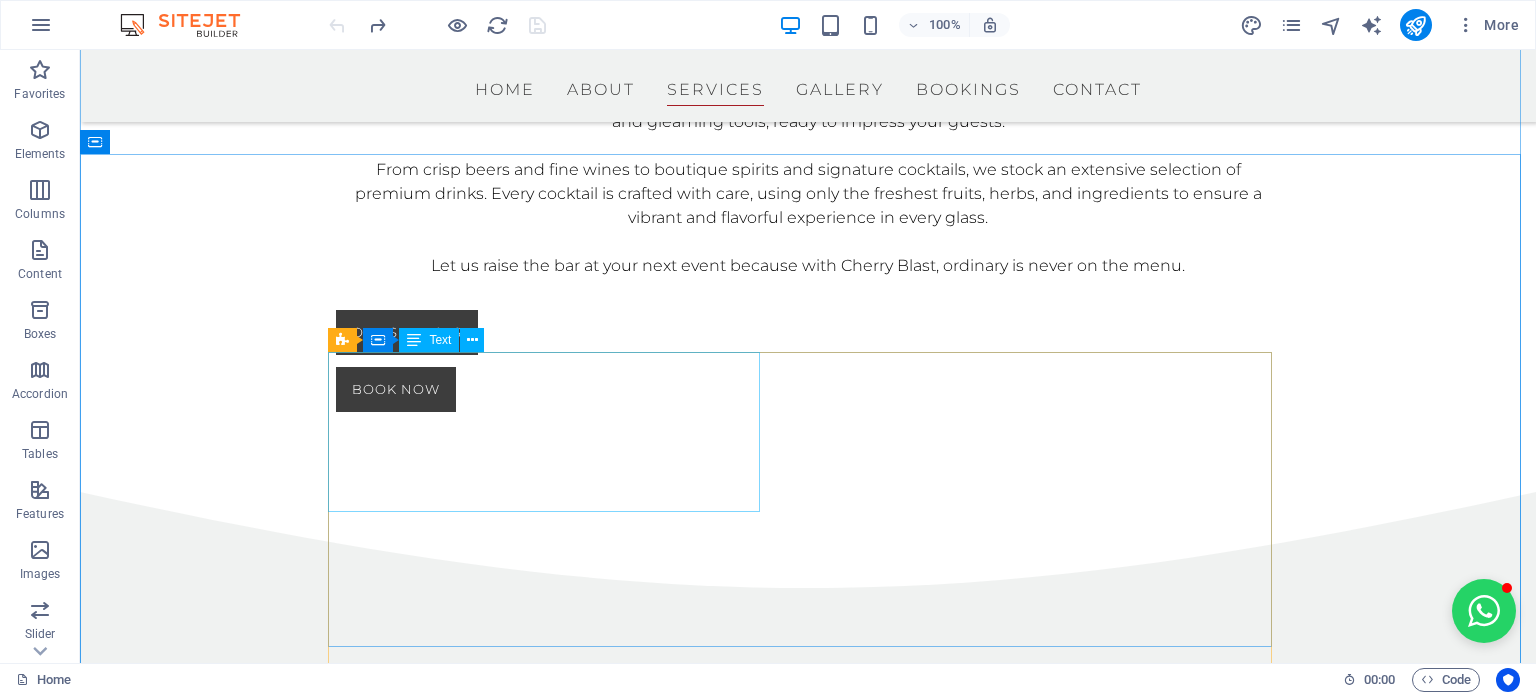 click on "Cocktail LED BARS At Cherry Blast, we’re all about style and experience and our LED bars are the ultimate showstoppers, turning heads at every event" at bounding box center [788, 898] 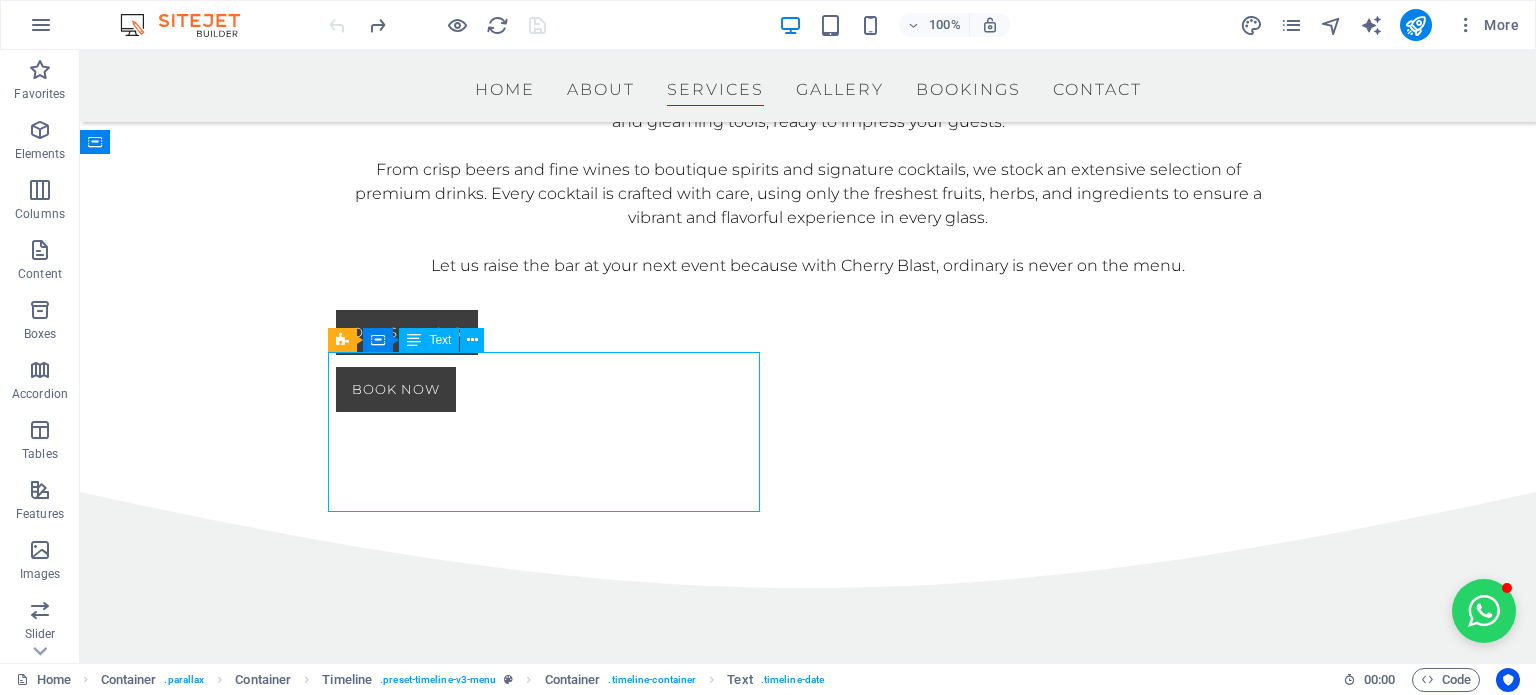 click on "Cocktail LED BARS At Cherry Blast, we’re all about style and experience and our LED bars are the ultimate showstoppers, turning heads at every event" at bounding box center [788, 898] 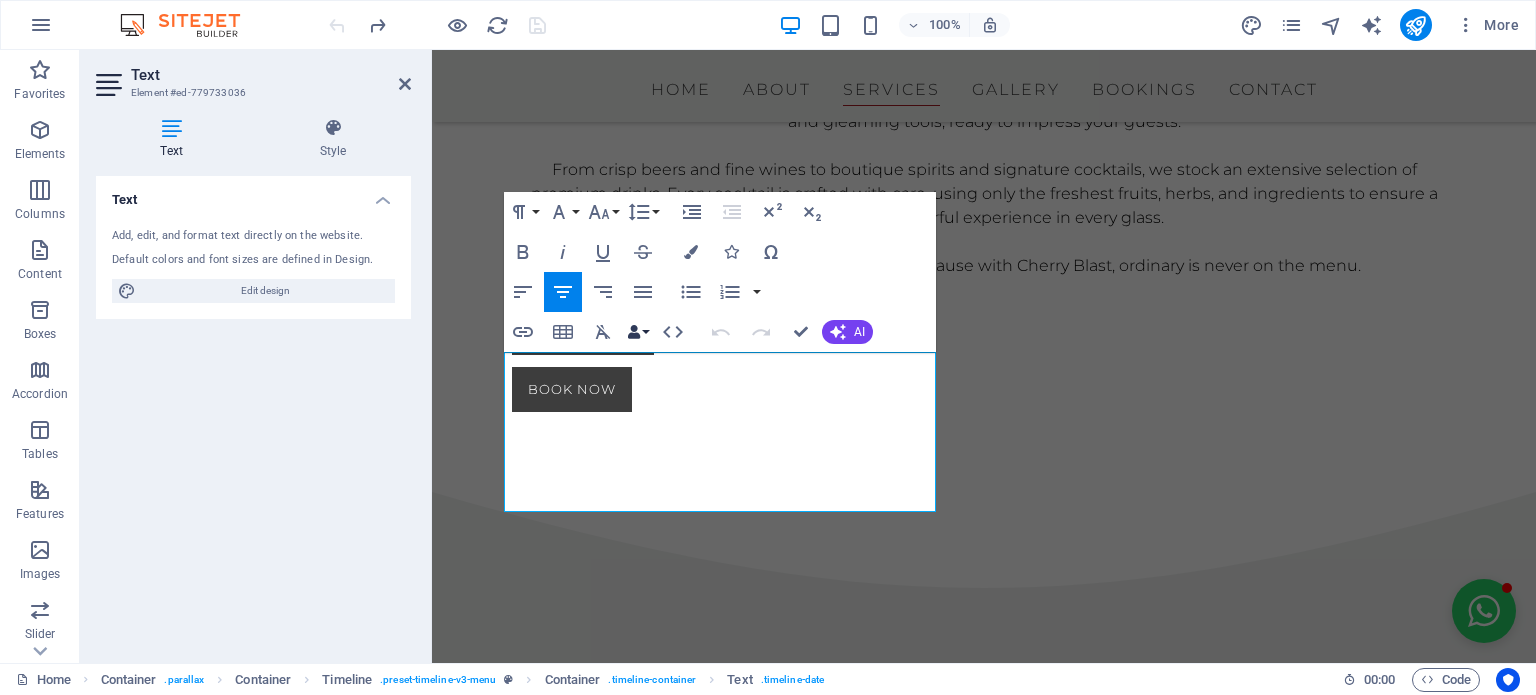 click on "Data Bindings" at bounding box center (638, 332) 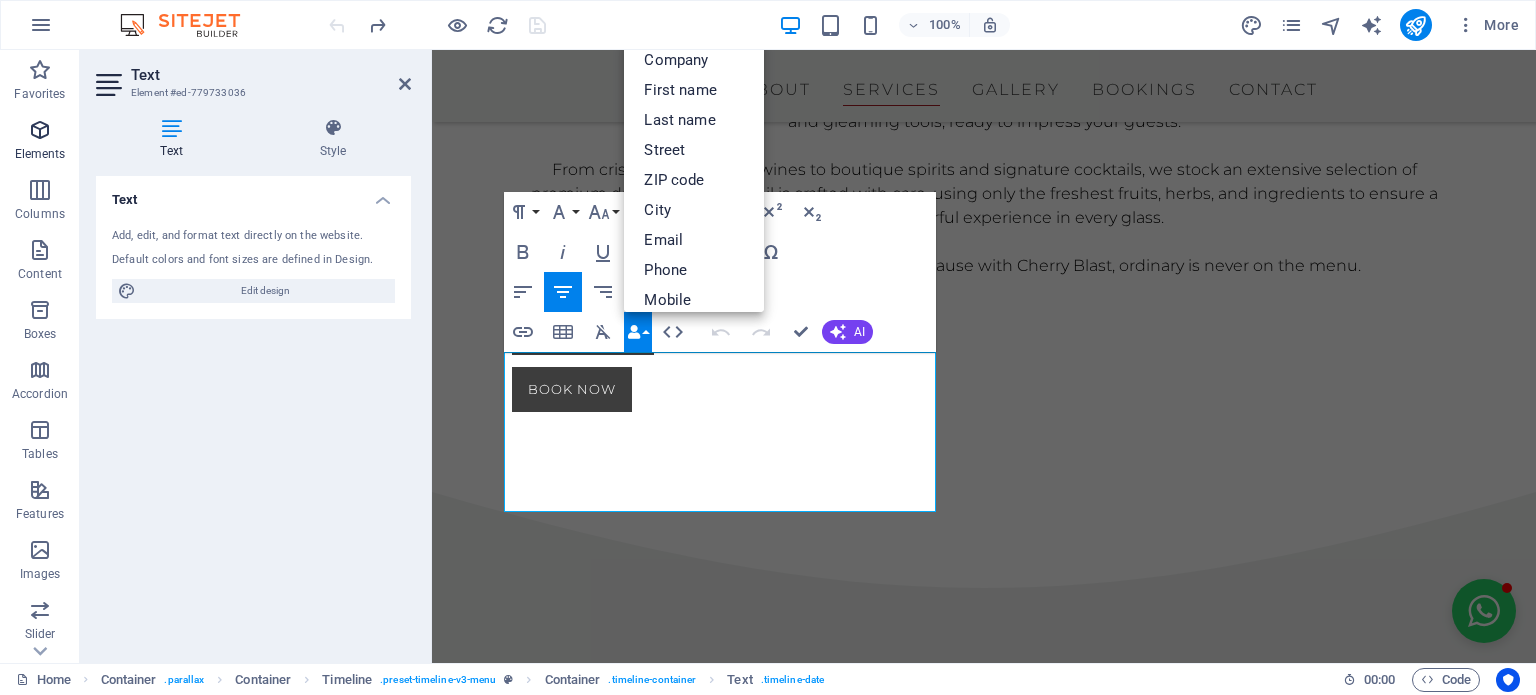 click at bounding box center (40, 130) 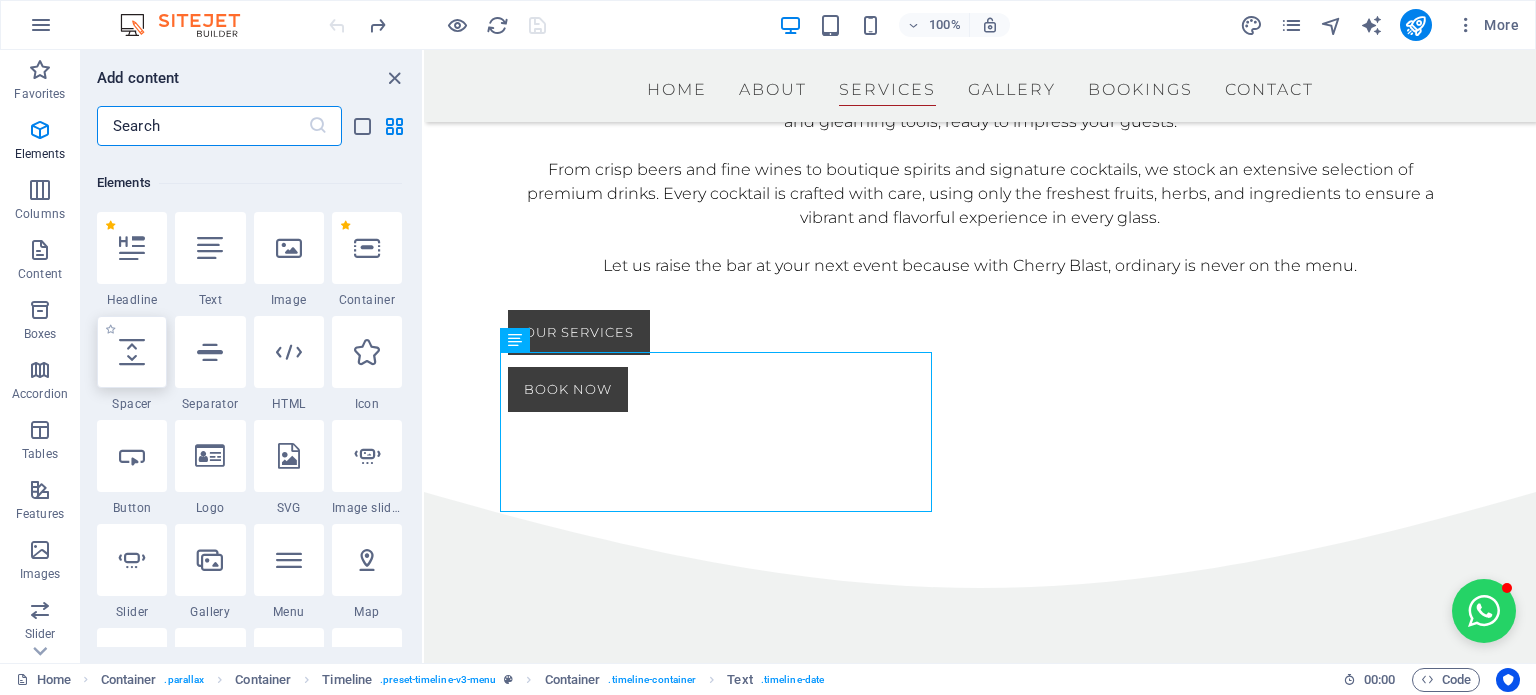 scroll, scrollTop: 212, scrollLeft: 0, axis: vertical 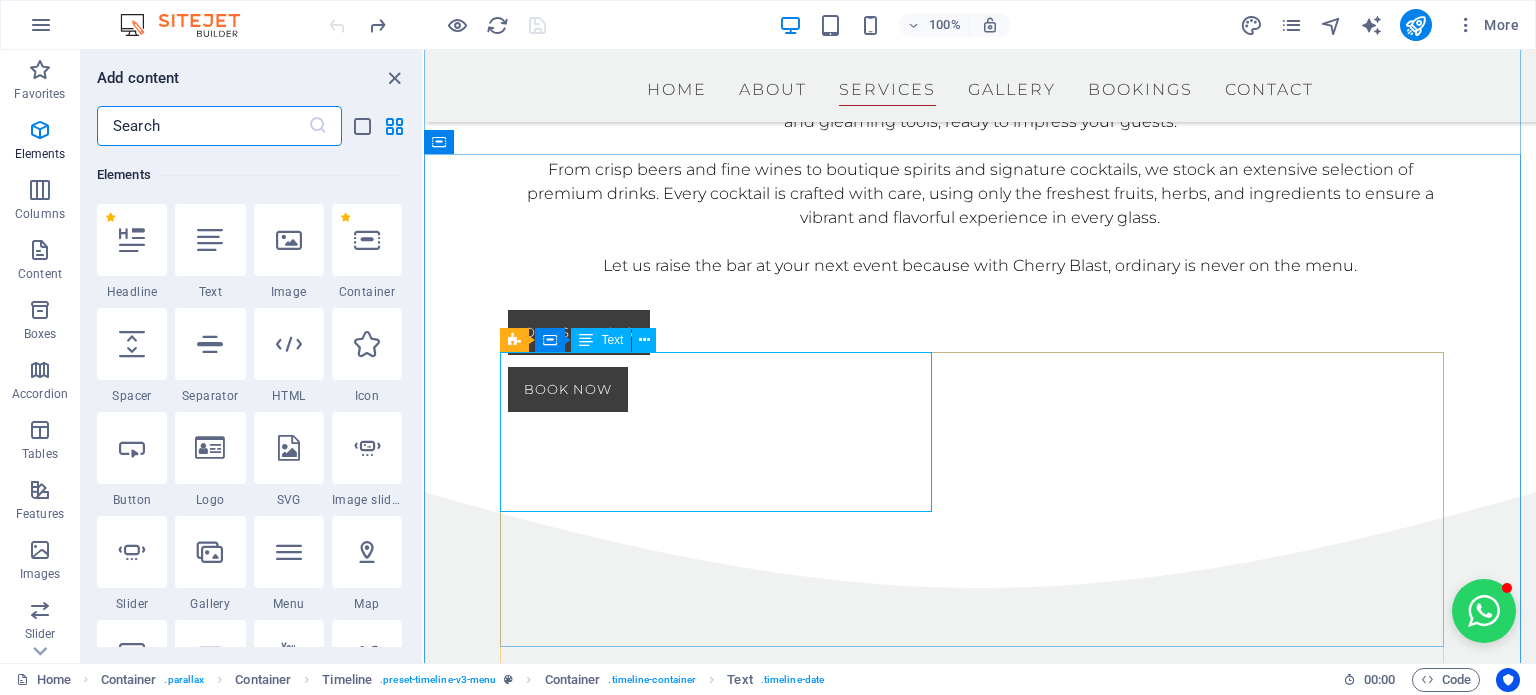 click on "Cocktail LED BARS At Cherry Blast, we’re all about style and experience and our LED bars are the ultimate showstoppers, turning heads at every event" at bounding box center (960, 898) 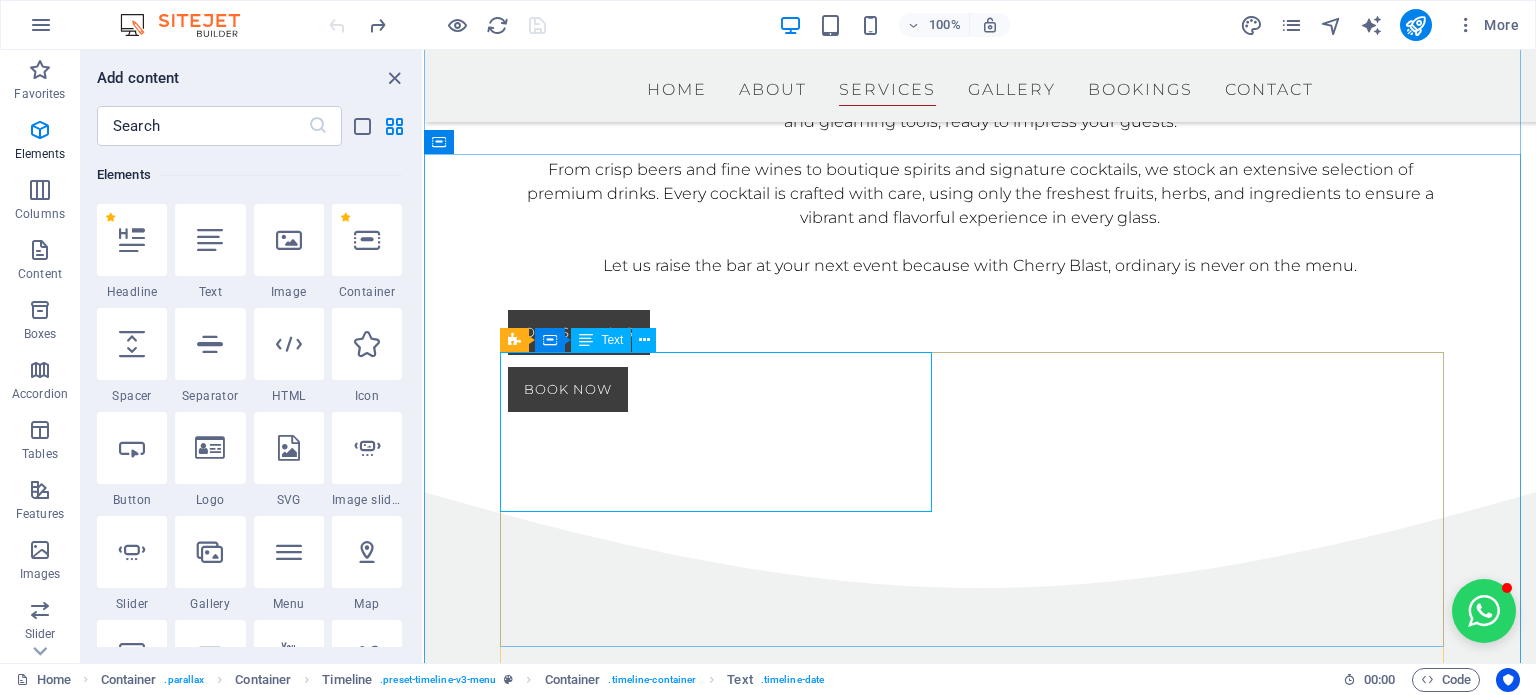click on "Cocktail LED BARS At Cherry Blast, we’re all about style and experience and our LED bars are the ultimate showstoppers, turning heads at every event" at bounding box center [960, 898] 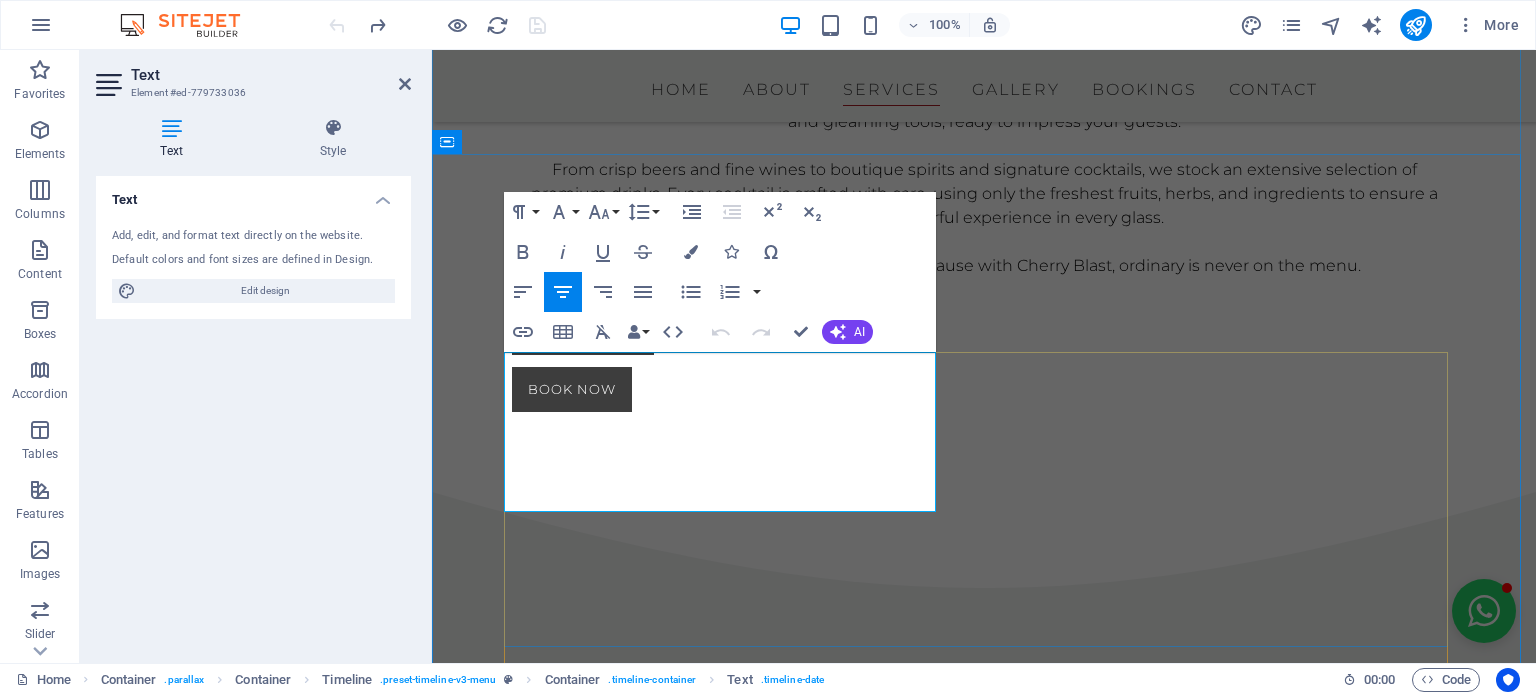 click at bounding box center (964, 939) 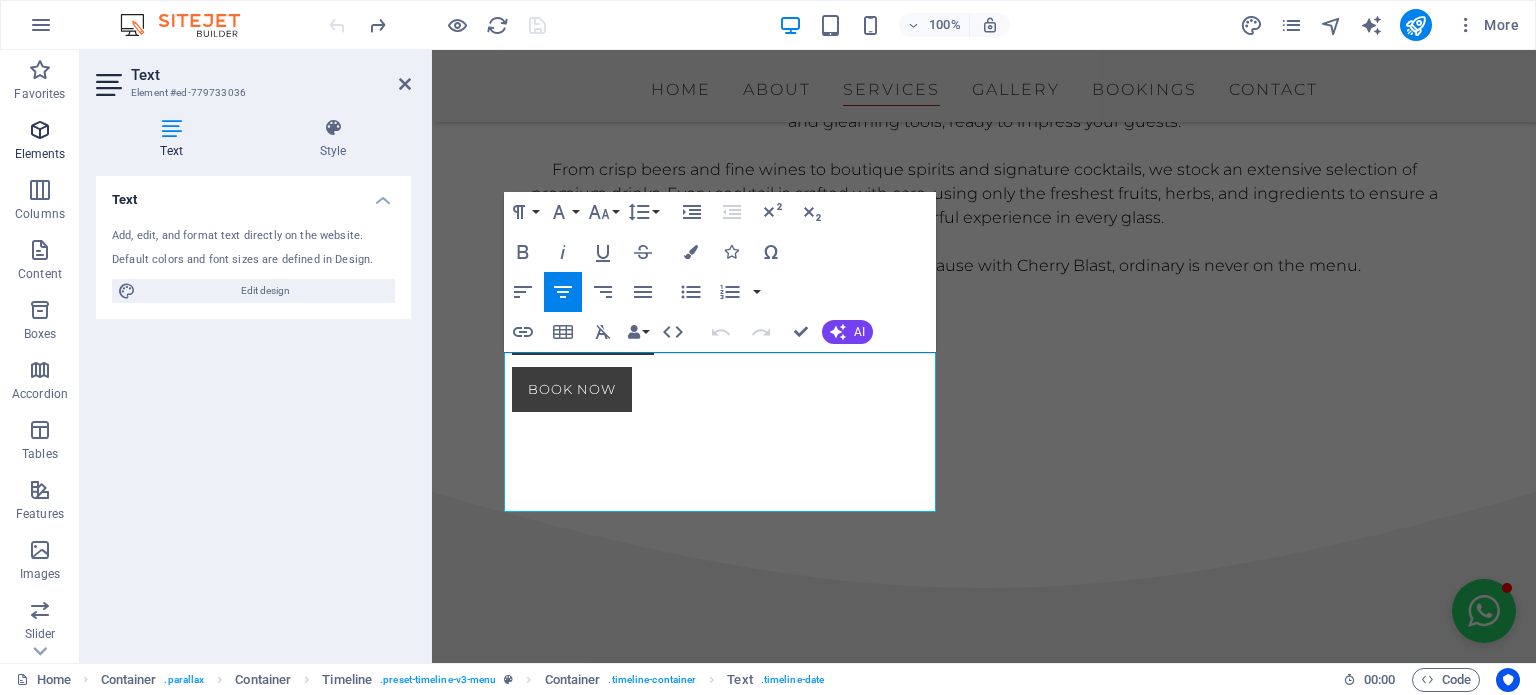 click on "Elements" at bounding box center (40, 154) 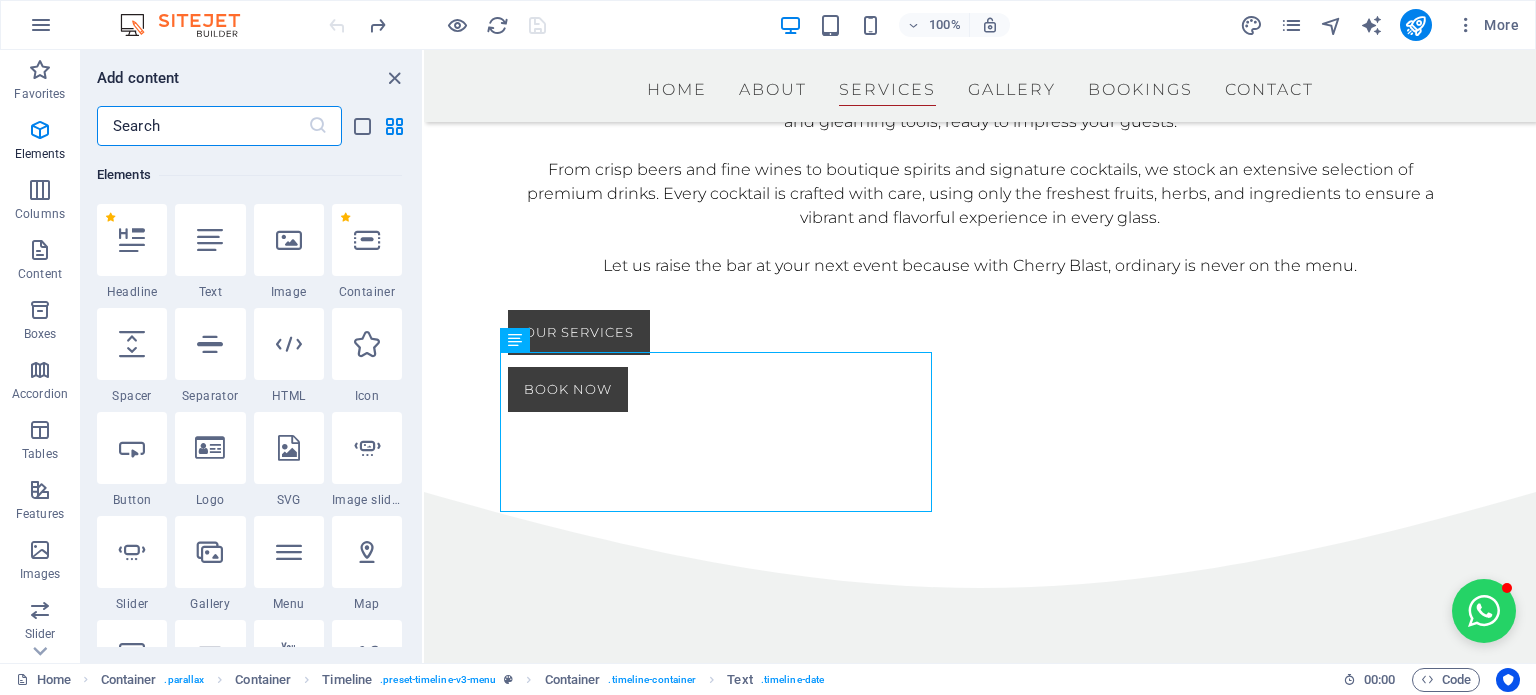 scroll, scrollTop: 212, scrollLeft: 0, axis: vertical 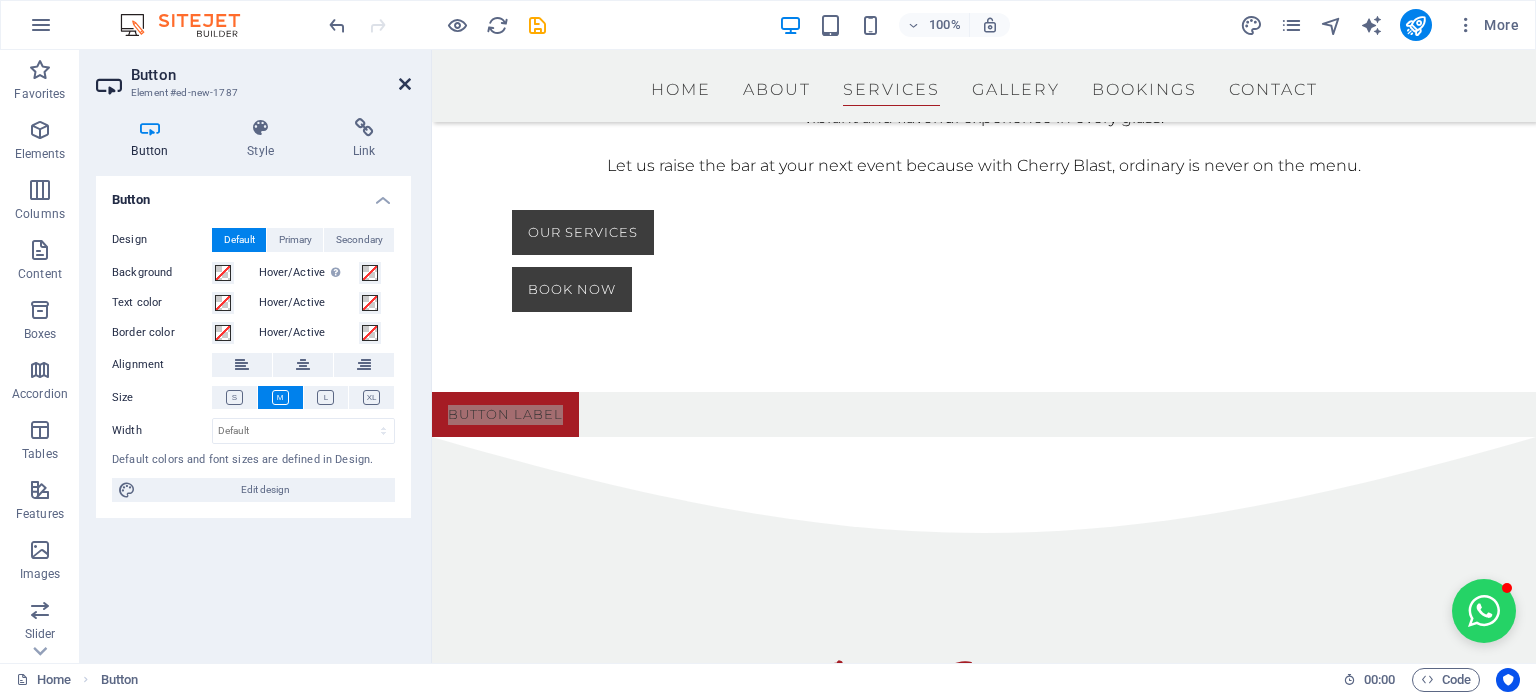 click at bounding box center (405, 84) 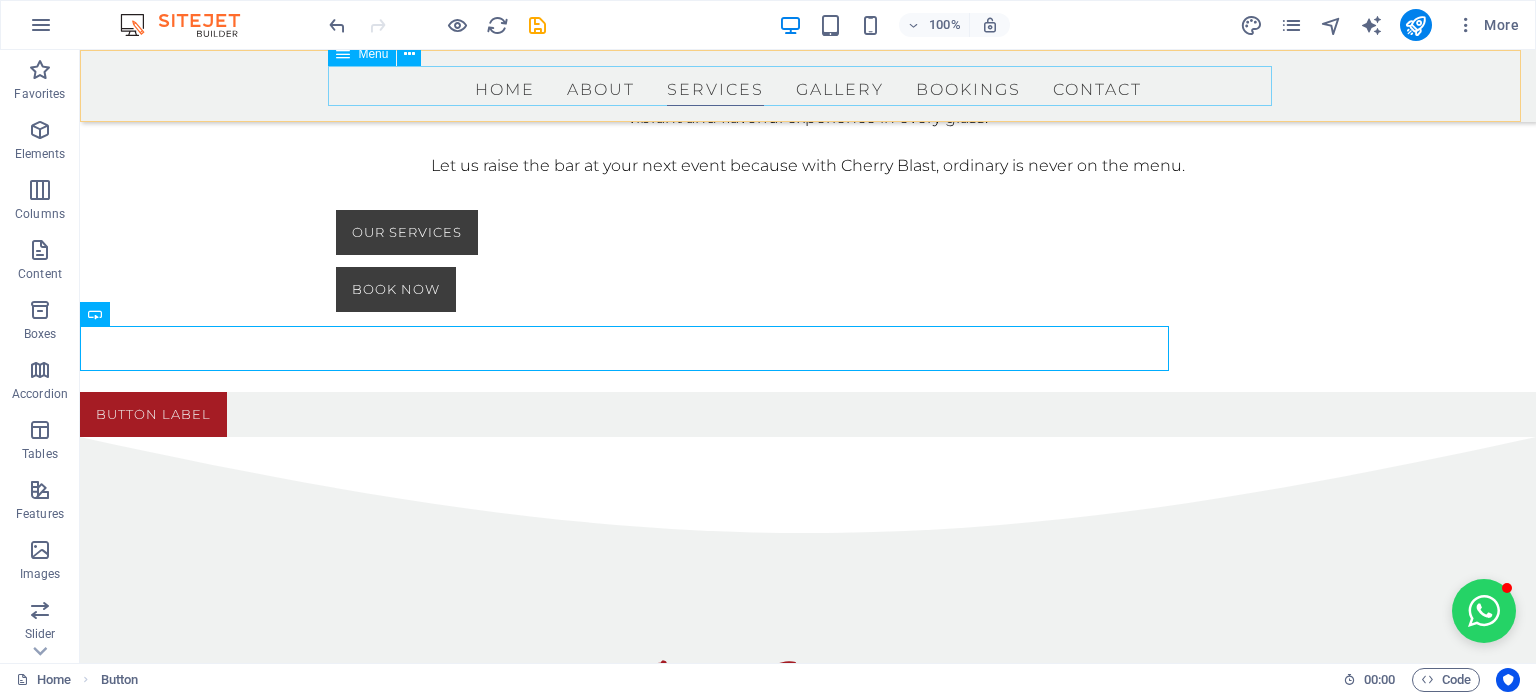 scroll, scrollTop: 1392, scrollLeft: 0, axis: vertical 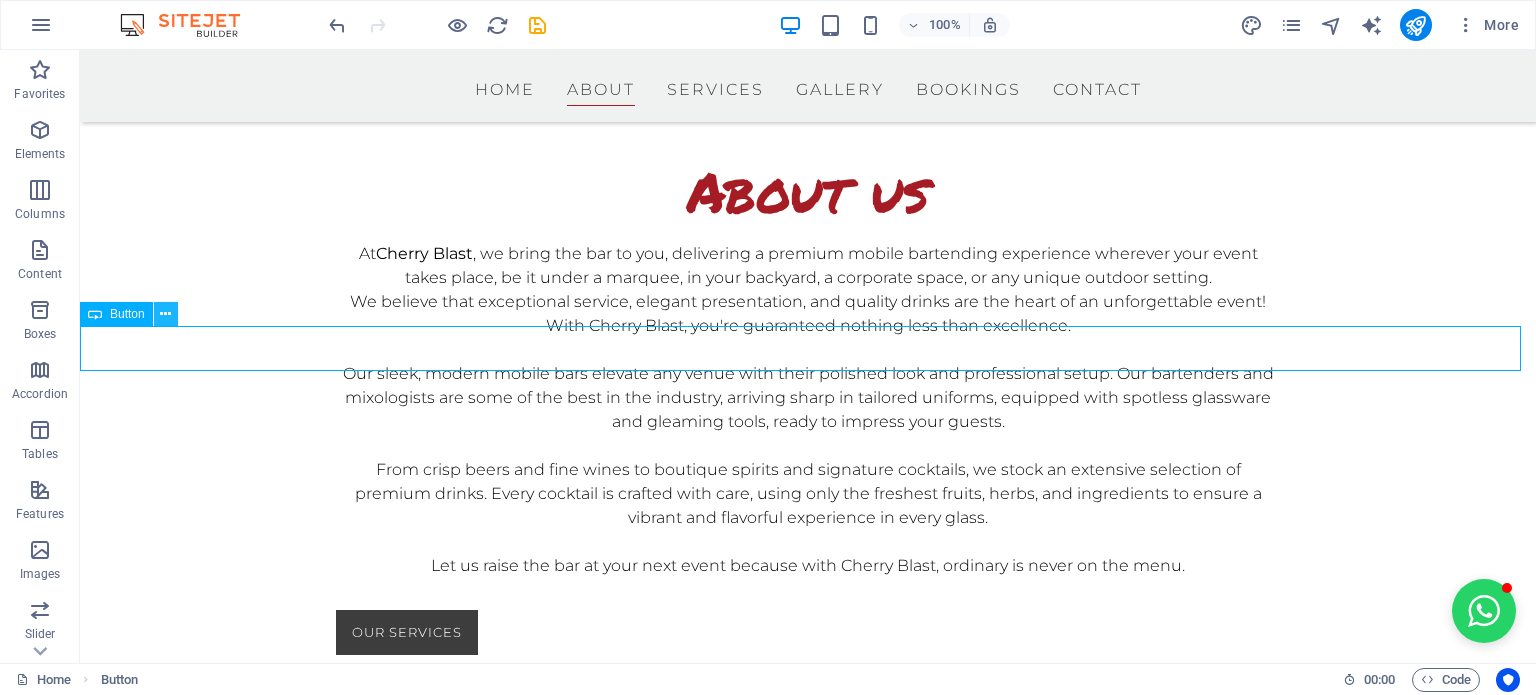 click at bounding box center [166, 314] 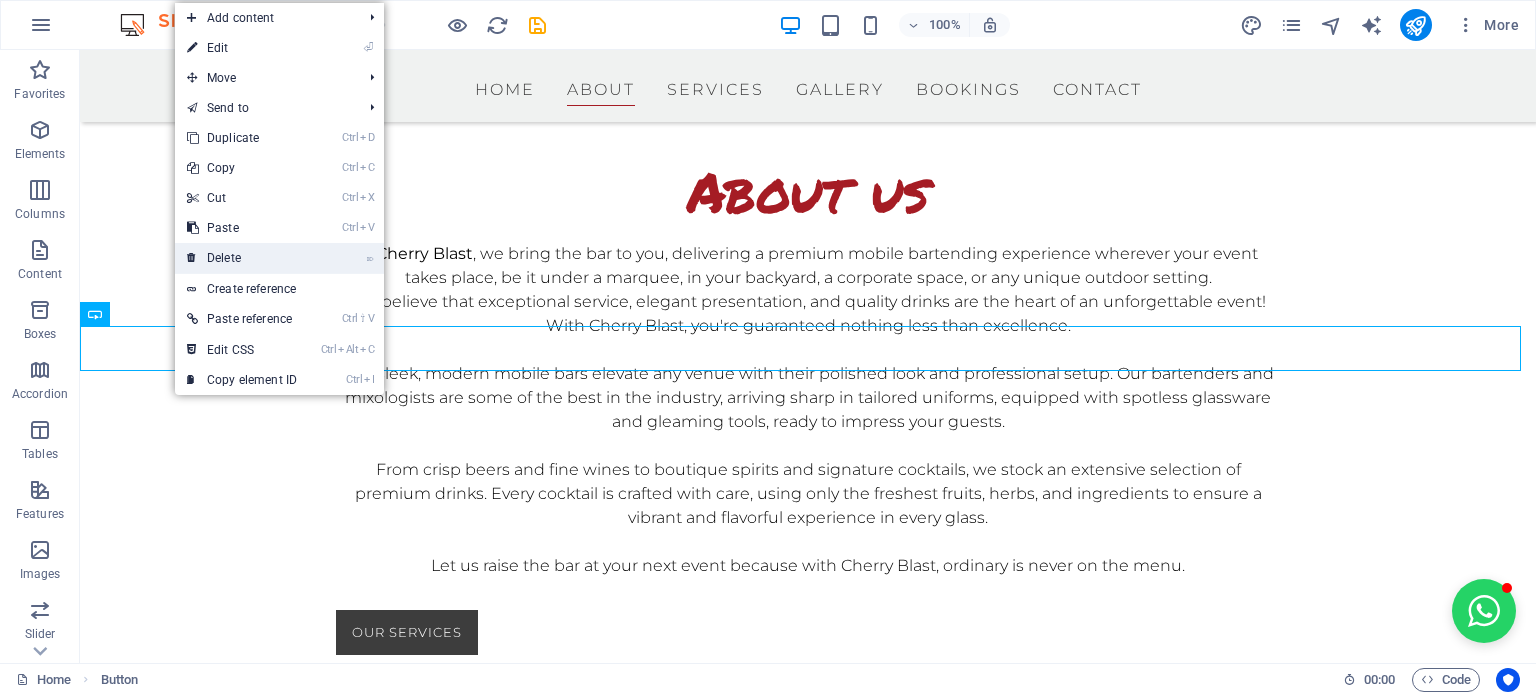 click on "⌦  Delete" at bounding box center (242, 258) 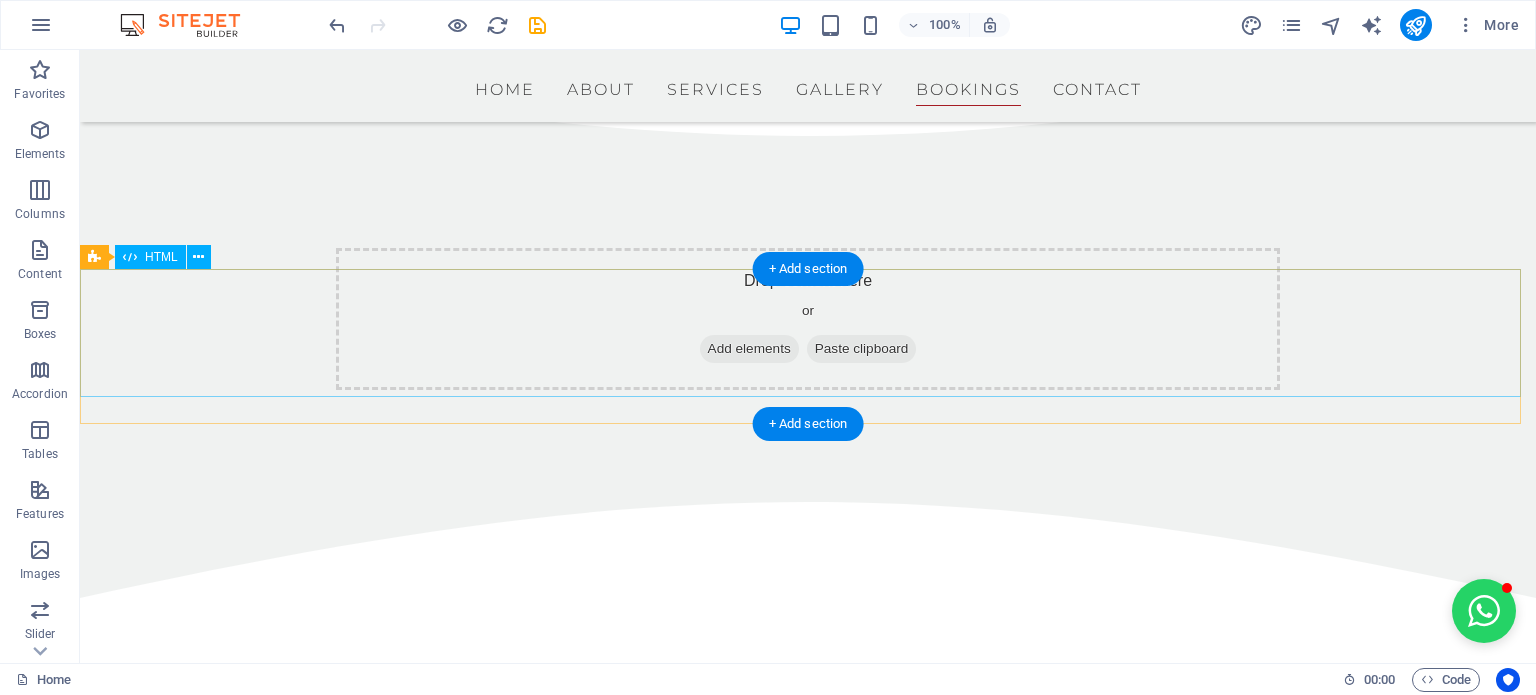 scroll, scrollTop: 7727, scrollLeft: 0, axis: vertical 